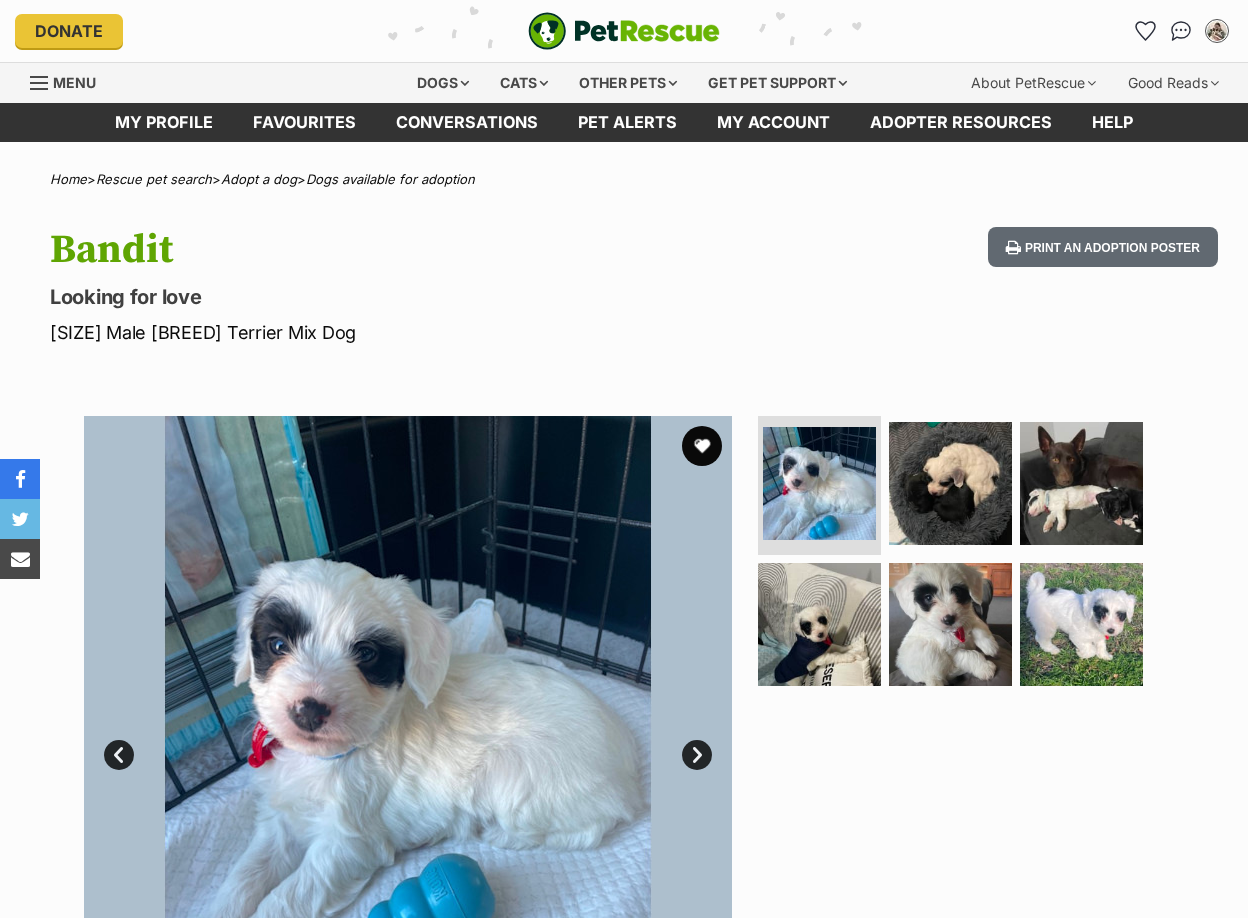 scroll, scrollTop: 0, scrollLeft: 0, axis: both 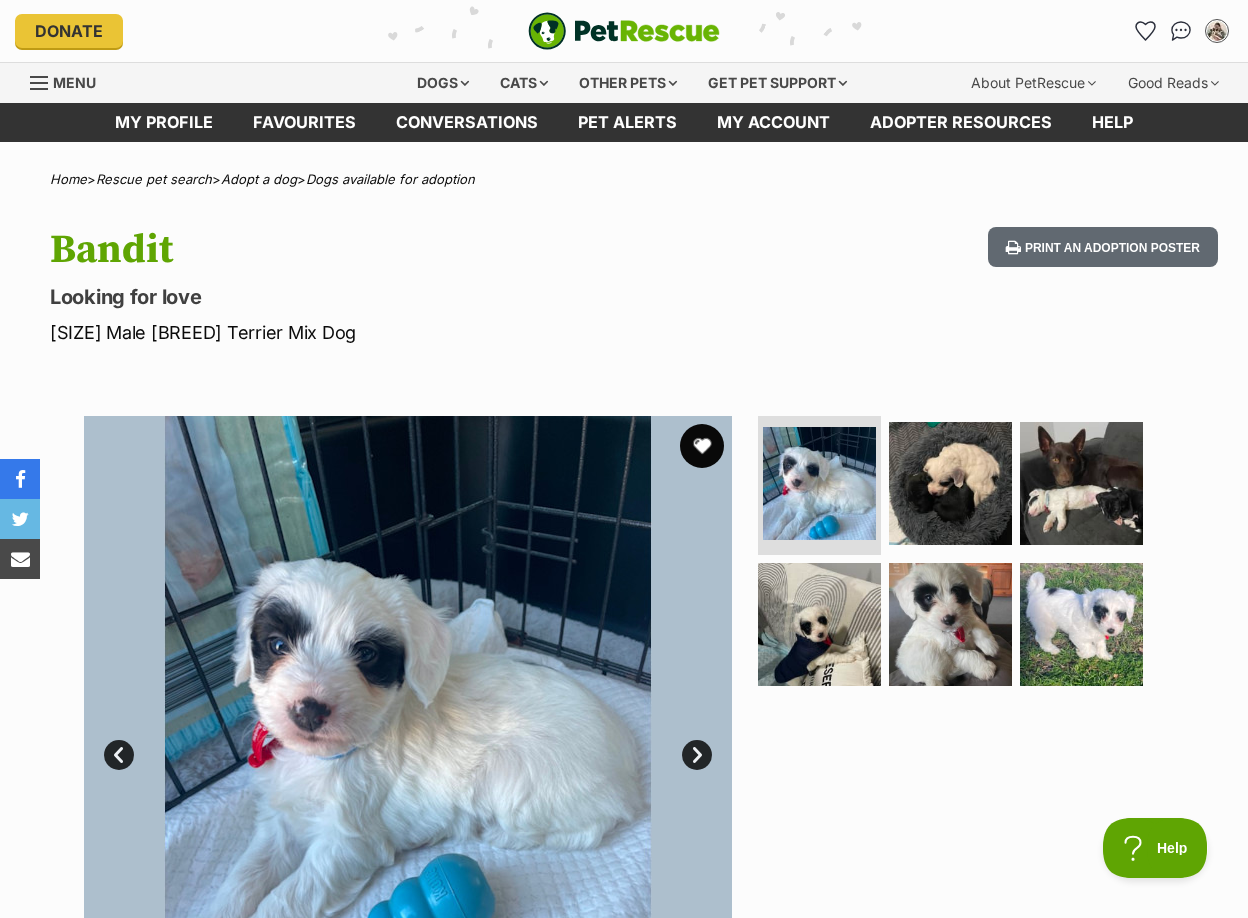drag, startPoint x: 705, startPoint y: 452, endPoint x: 694, endPoint y: 449, distance: 11.401754 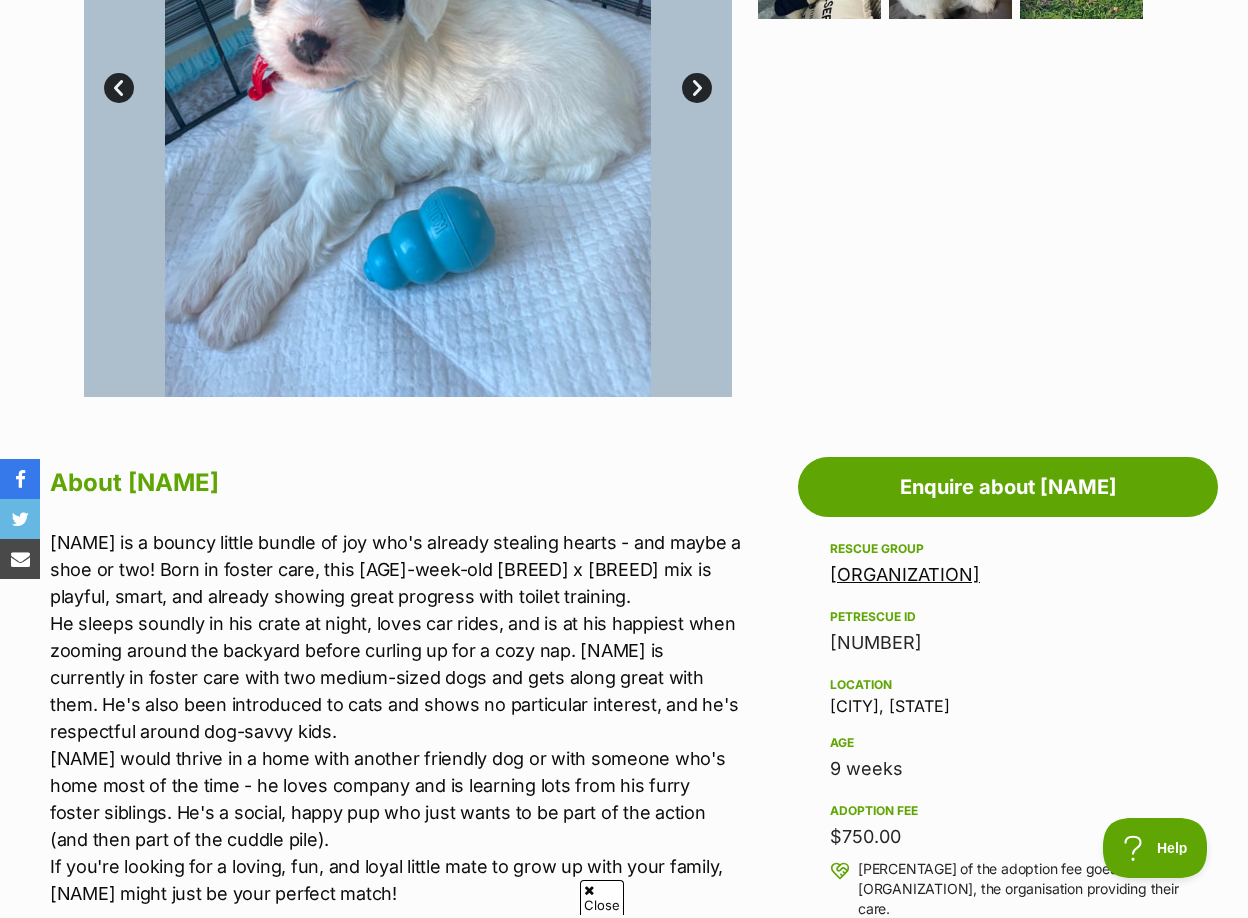 scroll, scrollTop: 333, scrollLeft: 0, axis: vertical 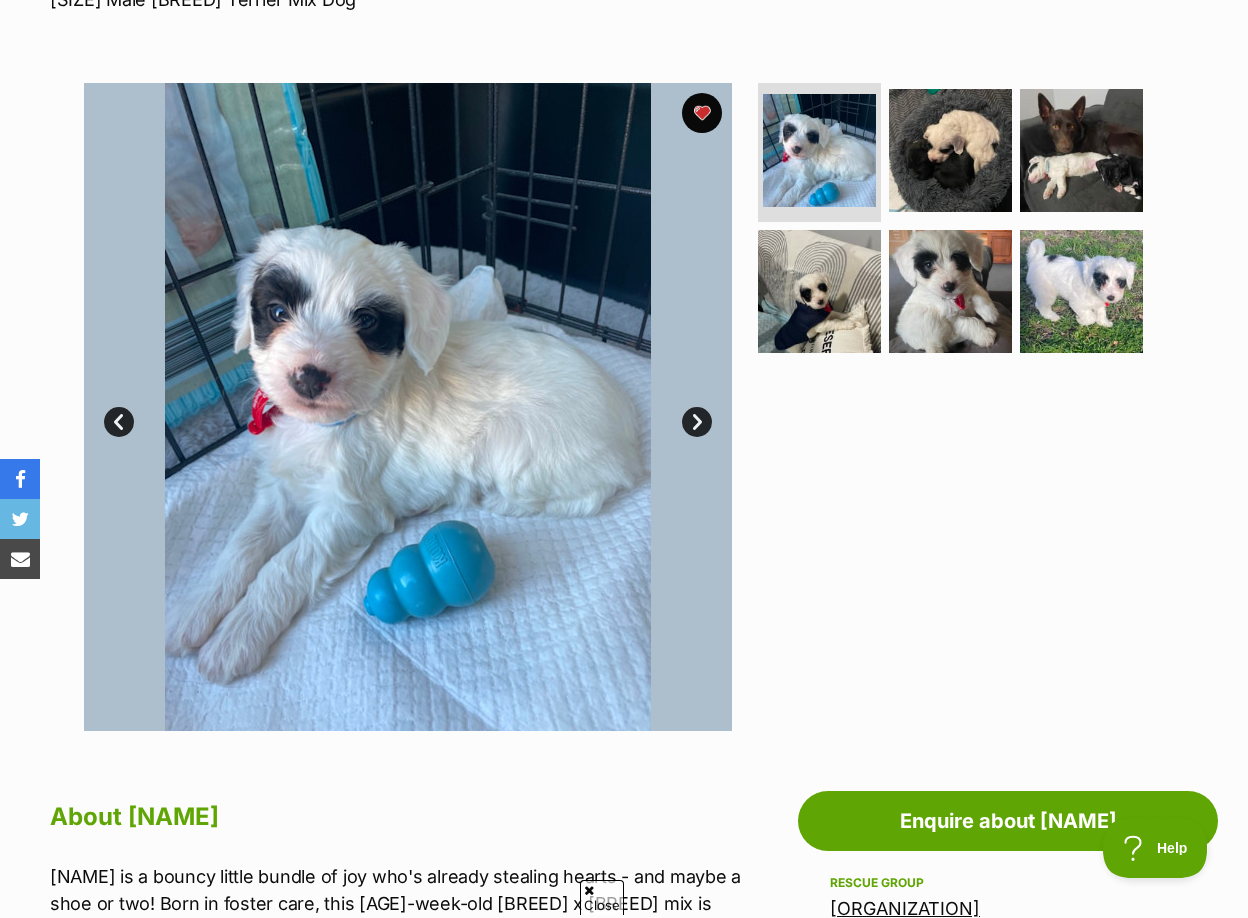 click at bounding box center (959, 407) 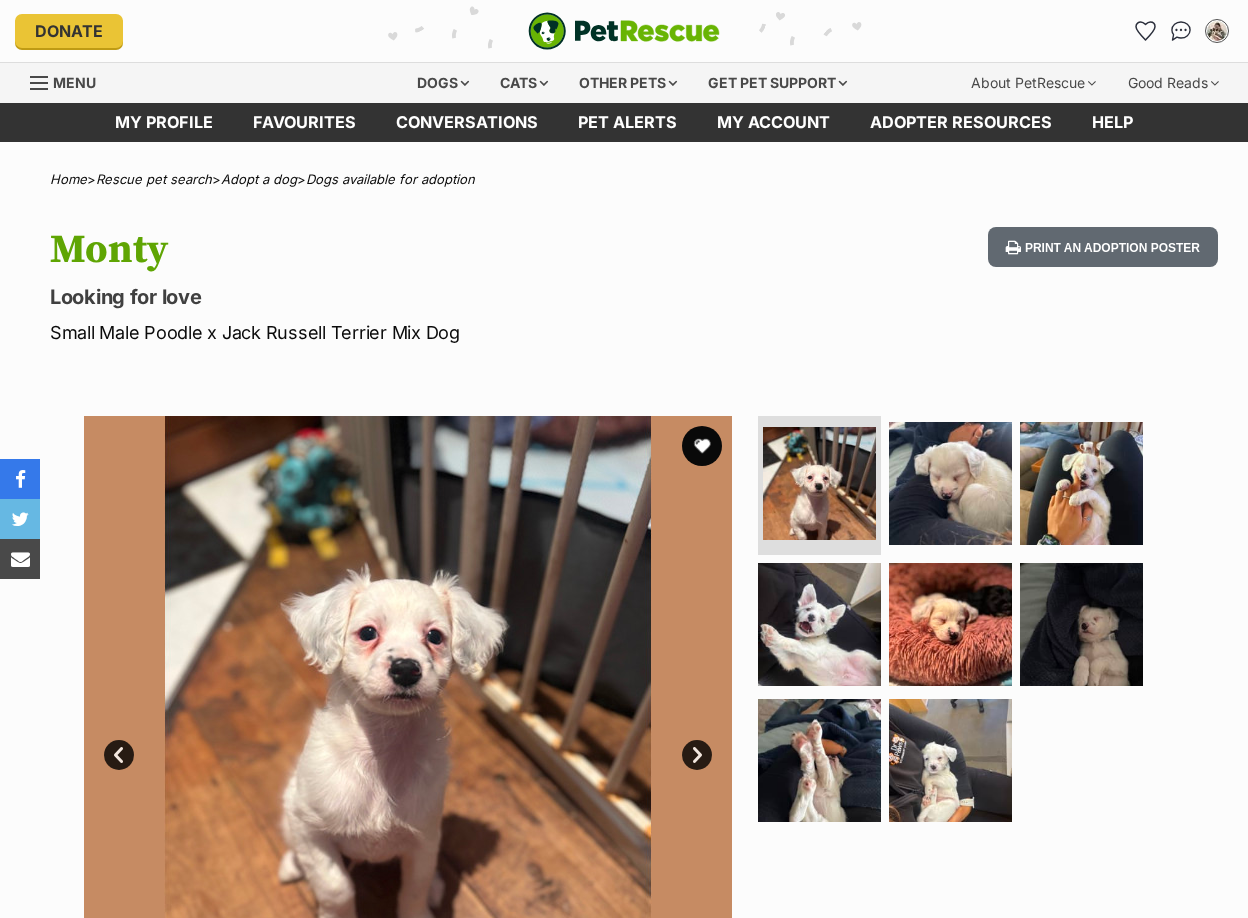 scroll, scrollTop: 0, scrollLeft: 0, axis: both 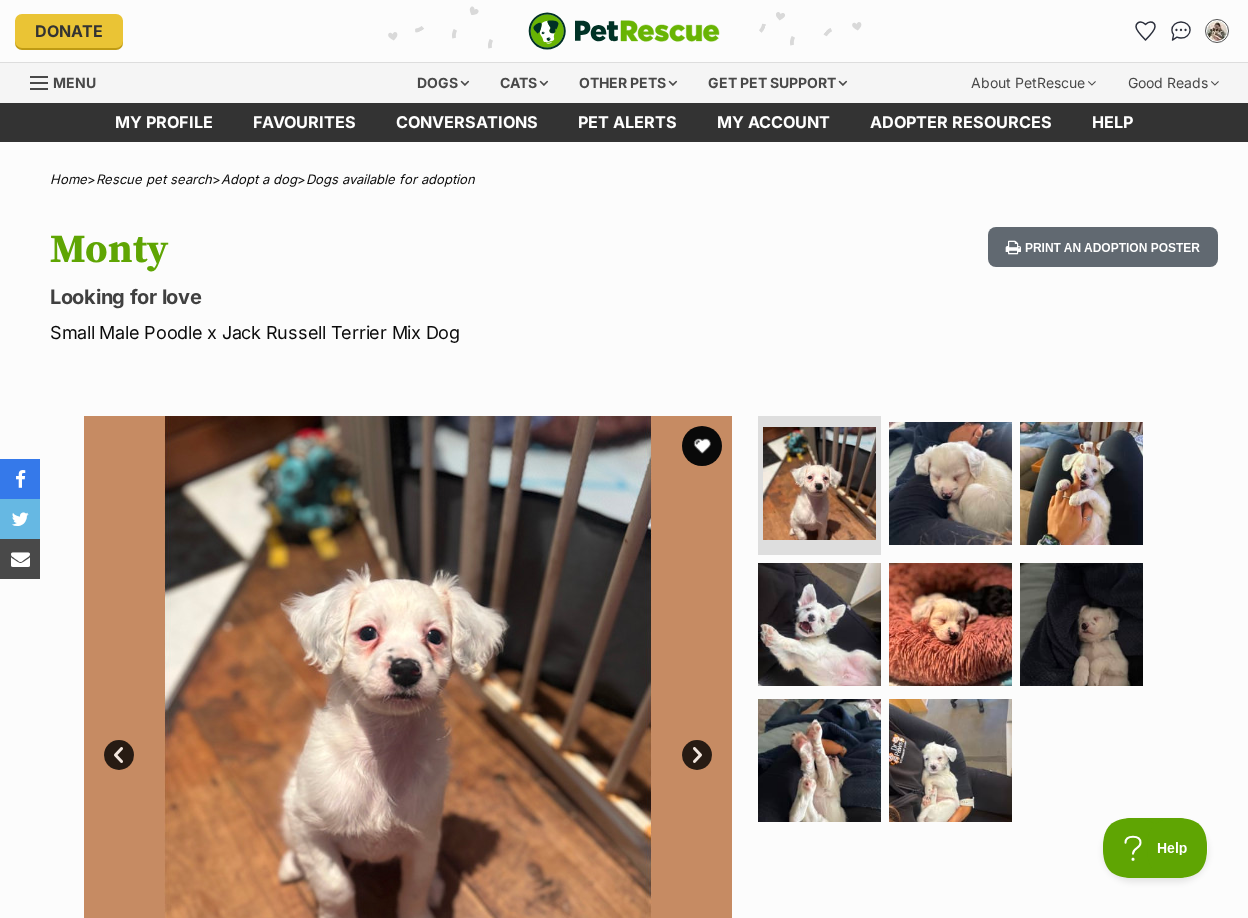 click on "Home
>
Rescue pet search
>
Adopt a dog
>
Dogs available for adoption
Monty
Looking for love
Small Male Poodle x Jack Russell Terrier Mix Dog
Print an adoption poster
Available
1
of 8 images
1
of 8 images
1
of 8 images
1
of 8 images
1
of 8 images
1
of 8 images
1
of 8 images
1
of 8 images
Next Prev 1 2 3 4 5 6 7 8
Advertisement
Adoption information
I've been adopted!
This pet is no longer available
On Hold
Enquire about Monty
Find available pets like this!
Rescue group
Helping Hearts Animal Rescue Incorporated
PetRescue ID
1135770
Location
Waratah West, NSW
Age
10 weeks
Adoption fee
$750.00
." at bounding box center (624, 1502) 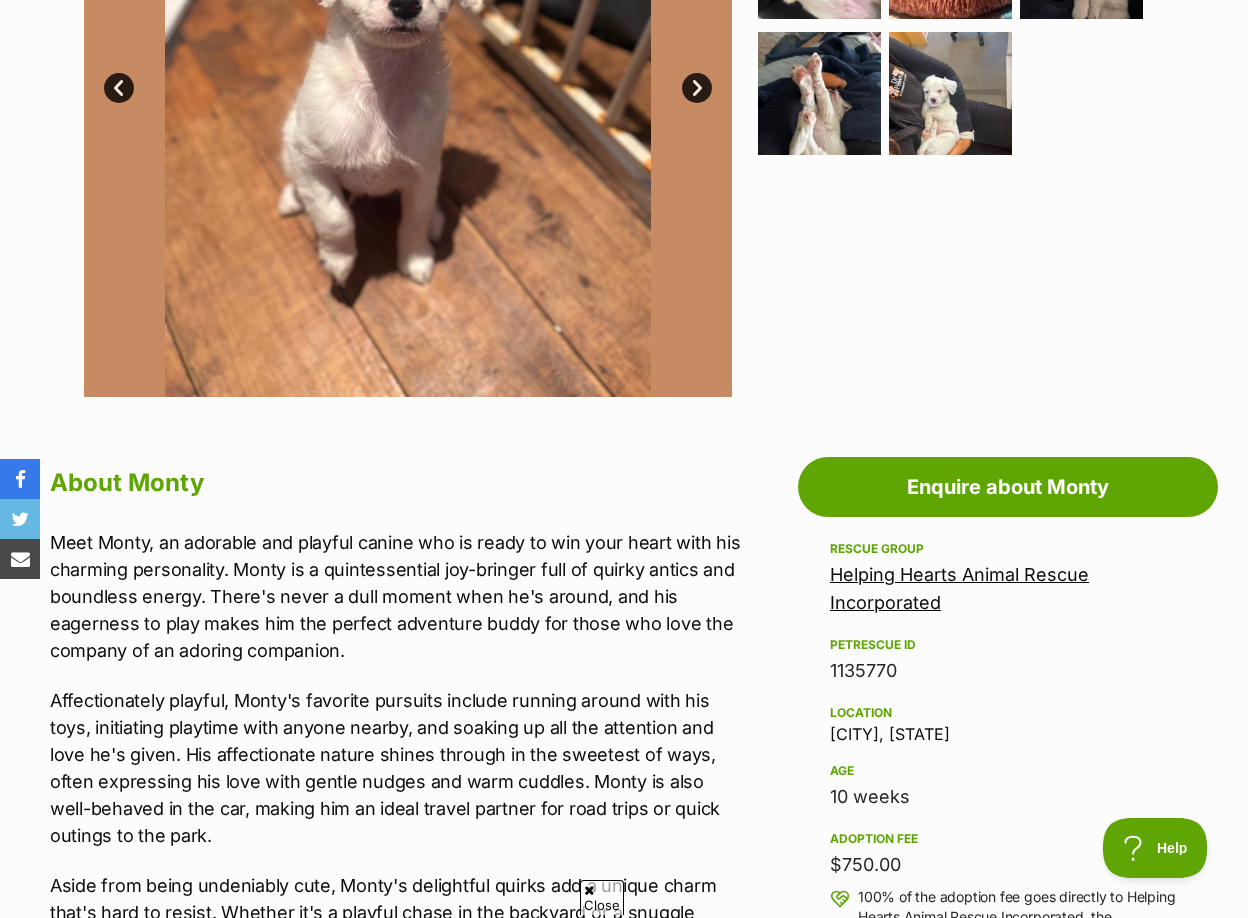 scroll, scrollTop: 0, scrollLeft: 0, axis: both 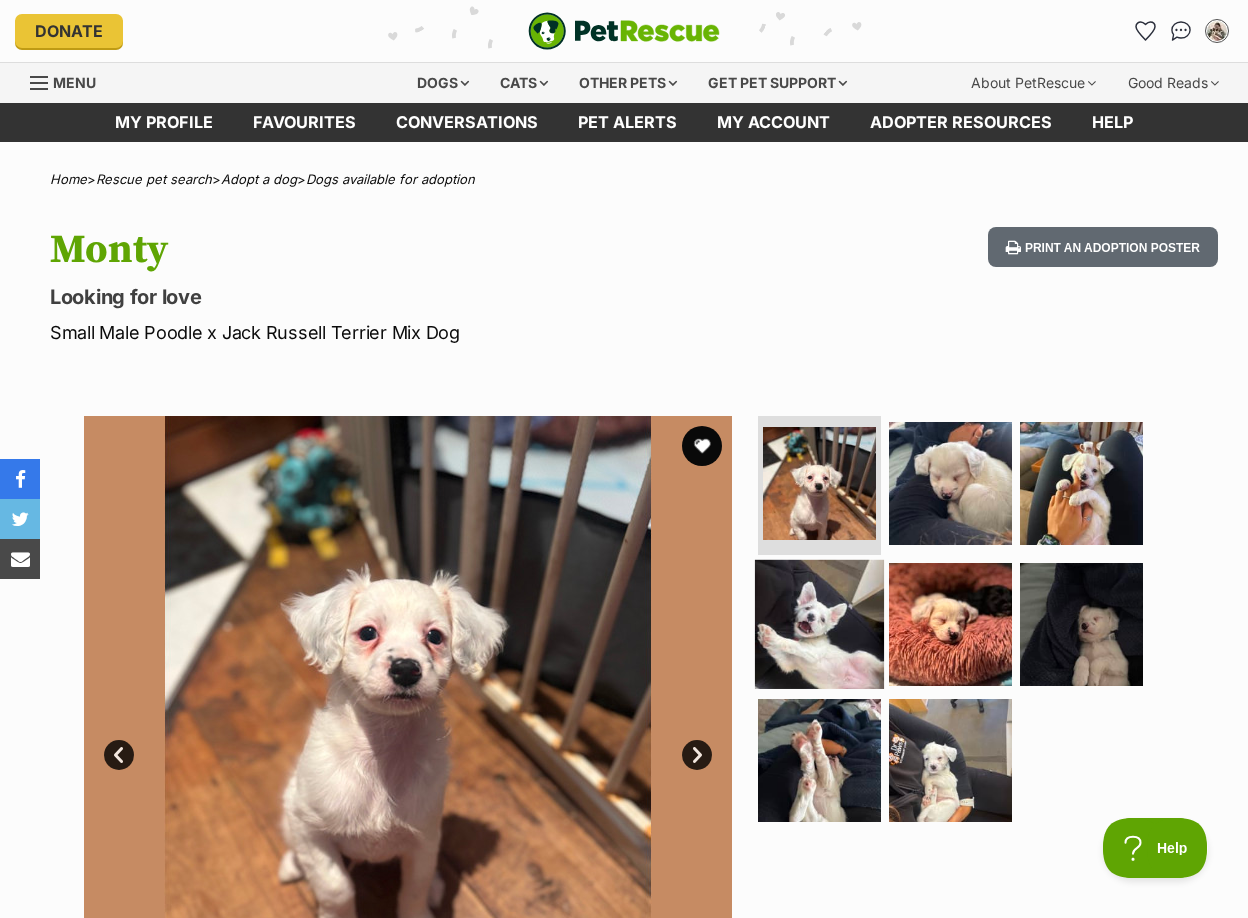 click at bounding box center (819, 624) 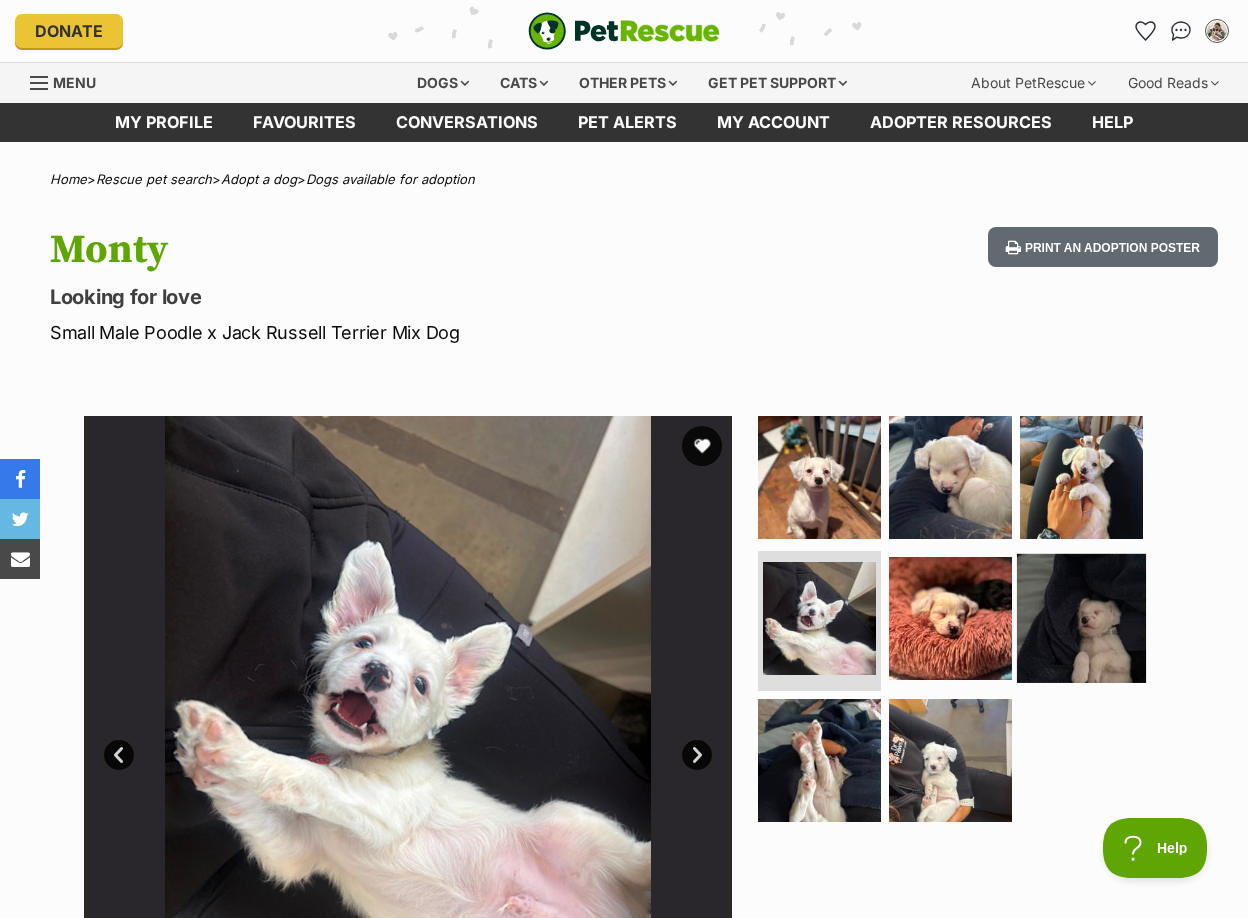 click at bounding box center [1081, 618] 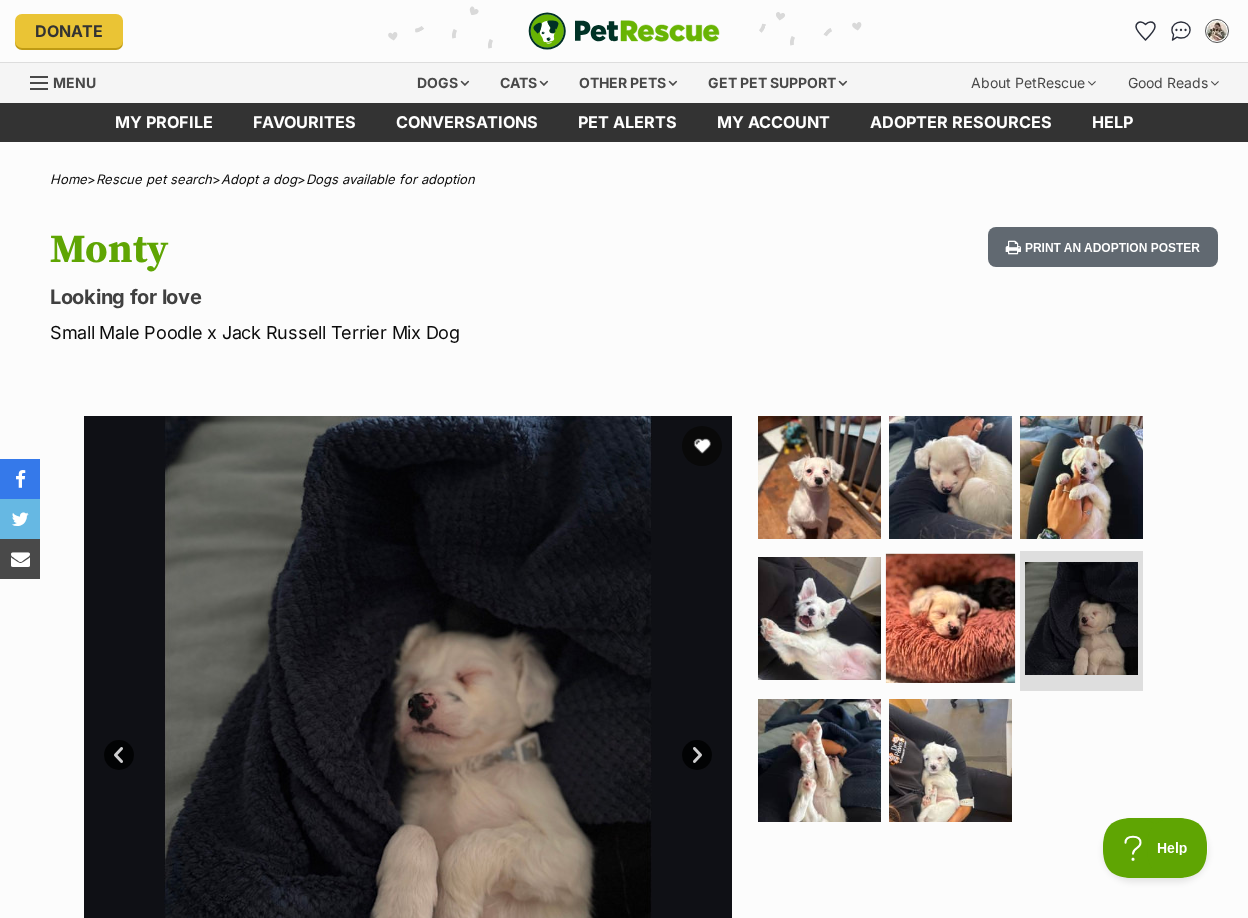 click at bounding box center [950, 618] 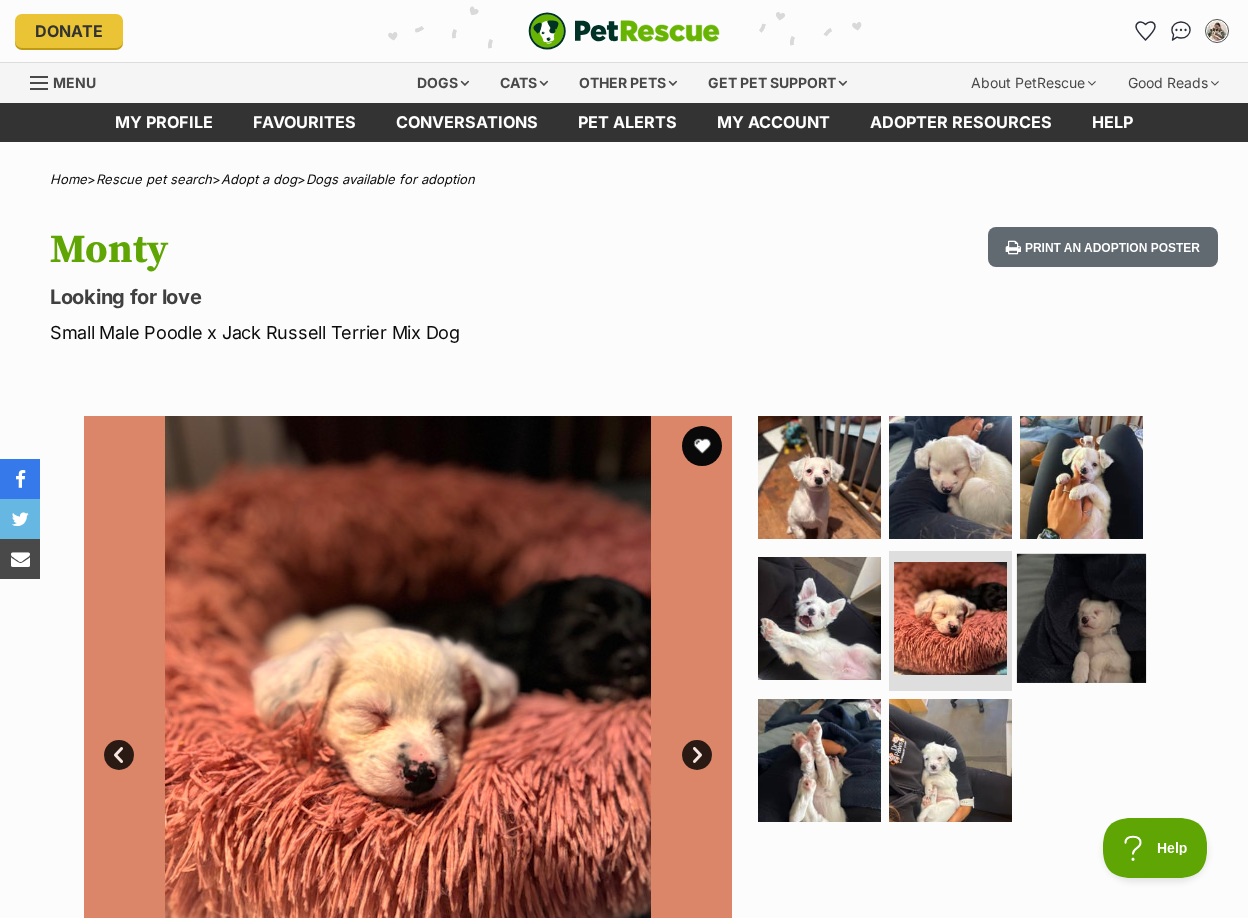 click at bounding box center (1081, 618) 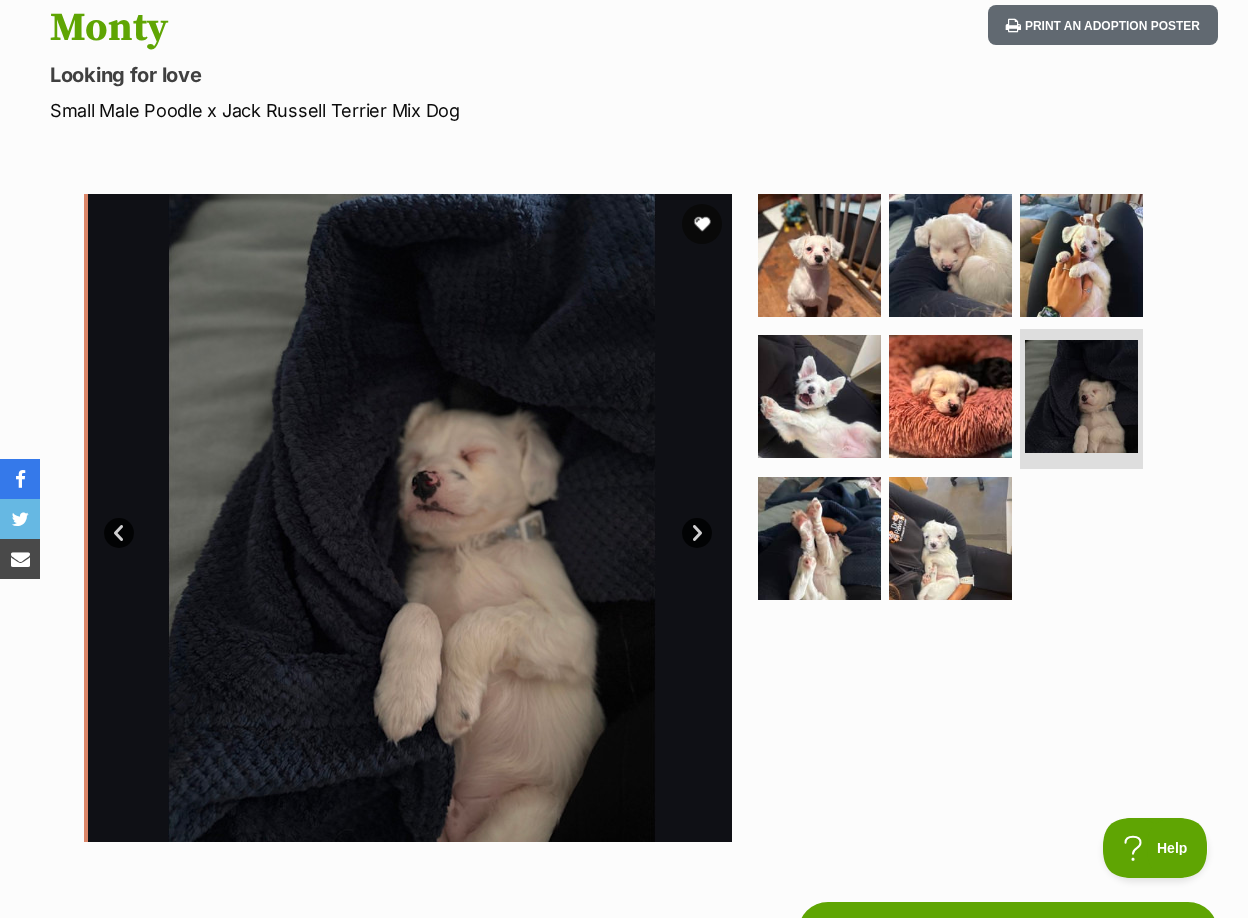 scroll, scrollTop: 667, scrollLeft: 0, axis: vertical 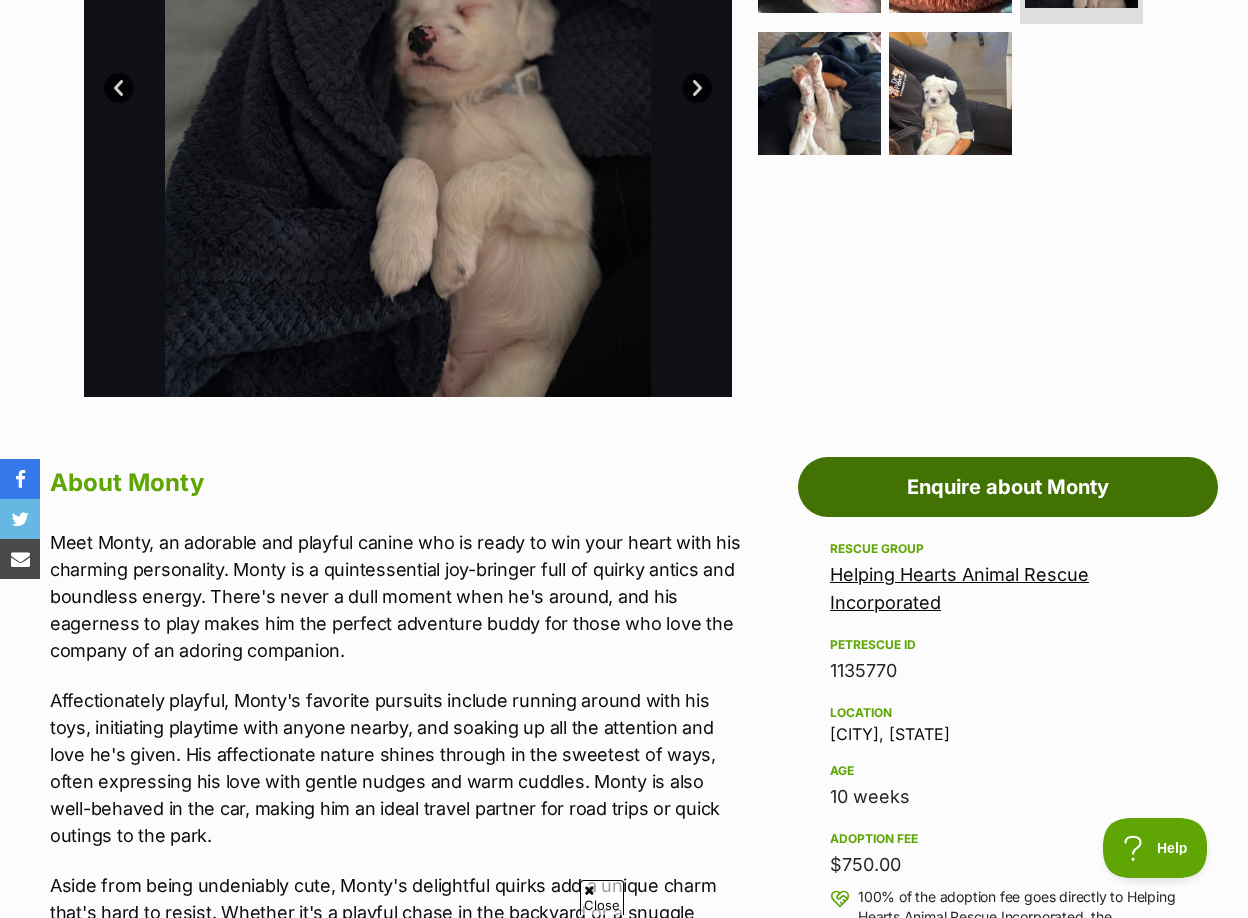 click on "Enquire about Monty" at bounding box center (1008, 487) 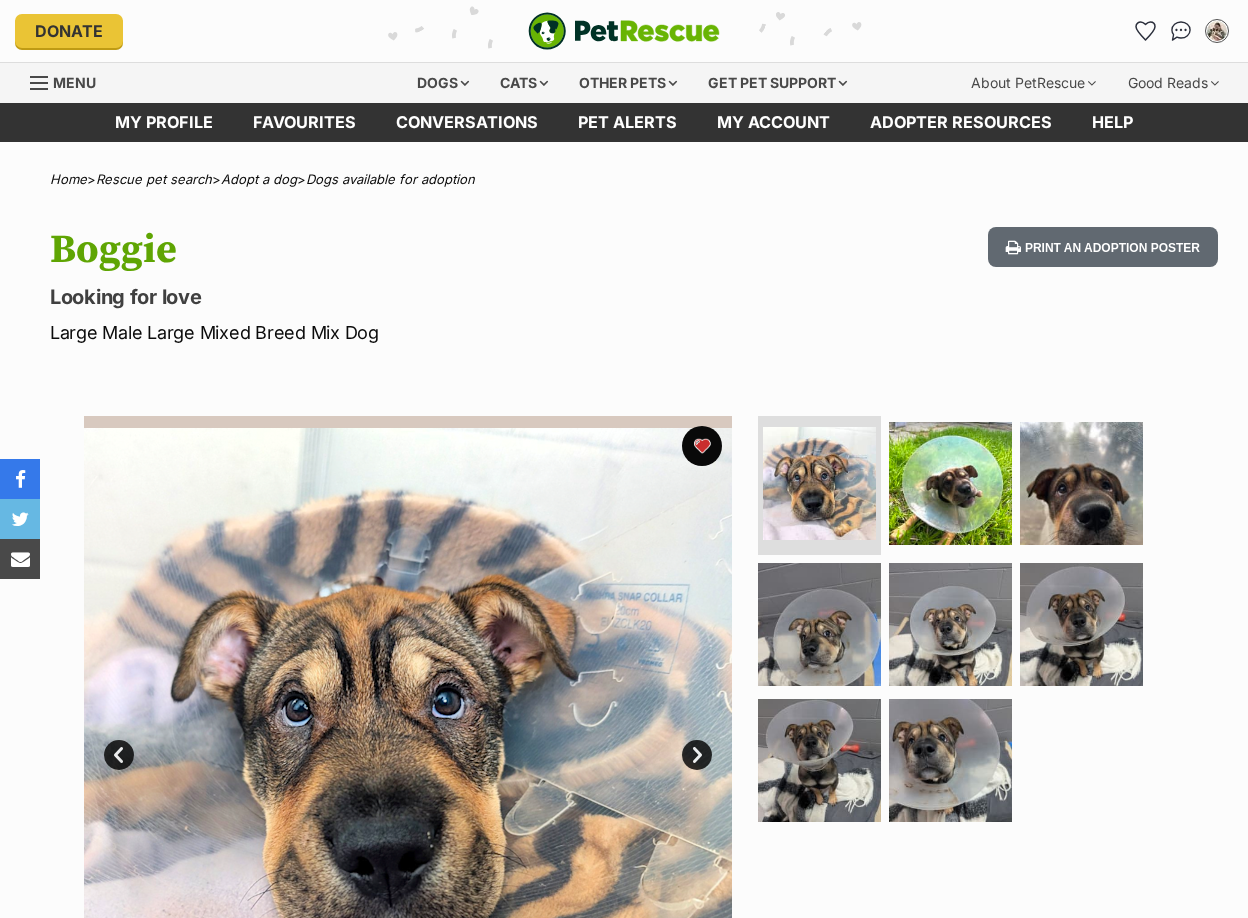 scroll, scrollTop: 0, scrollLeft: 0, axis: both 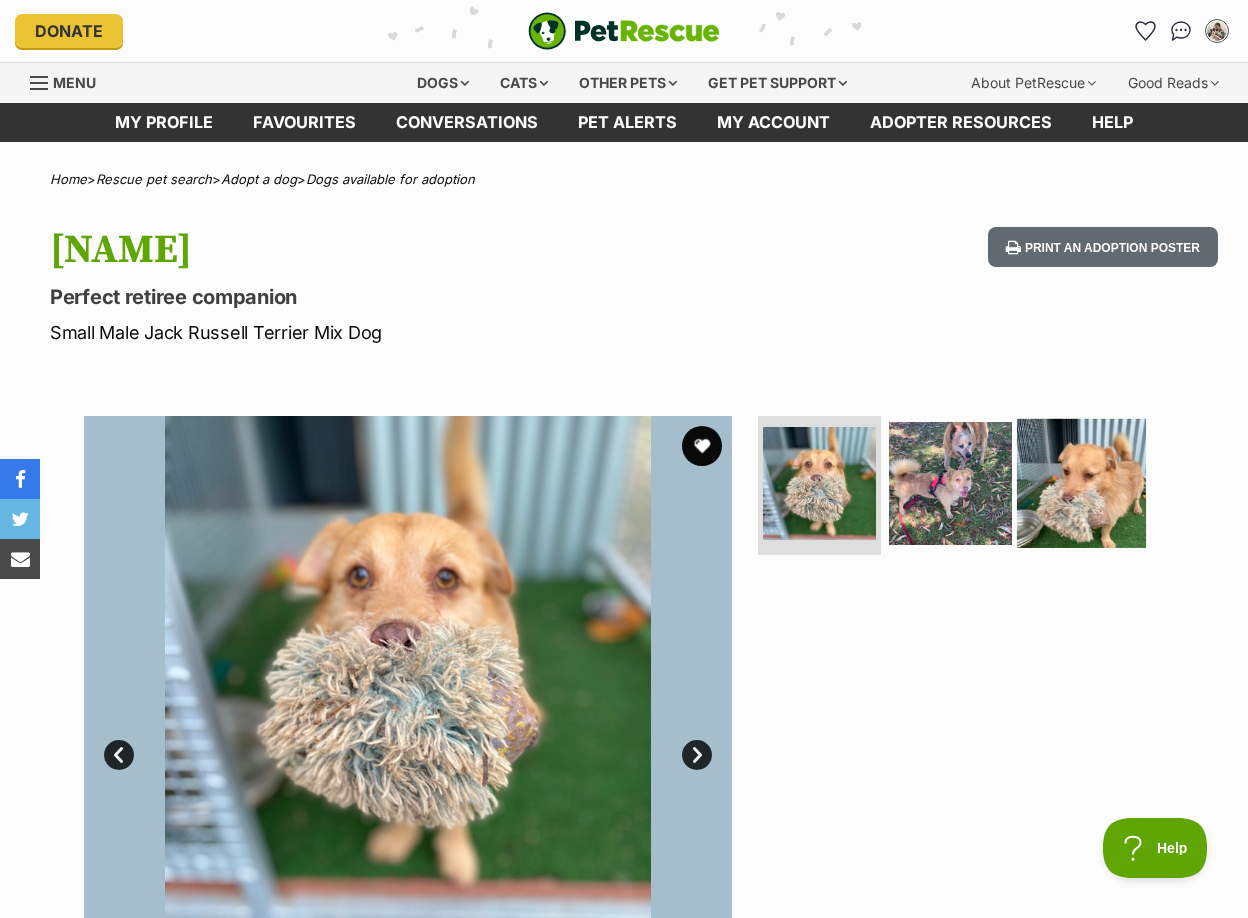 click at bounding box center (1081, 482) 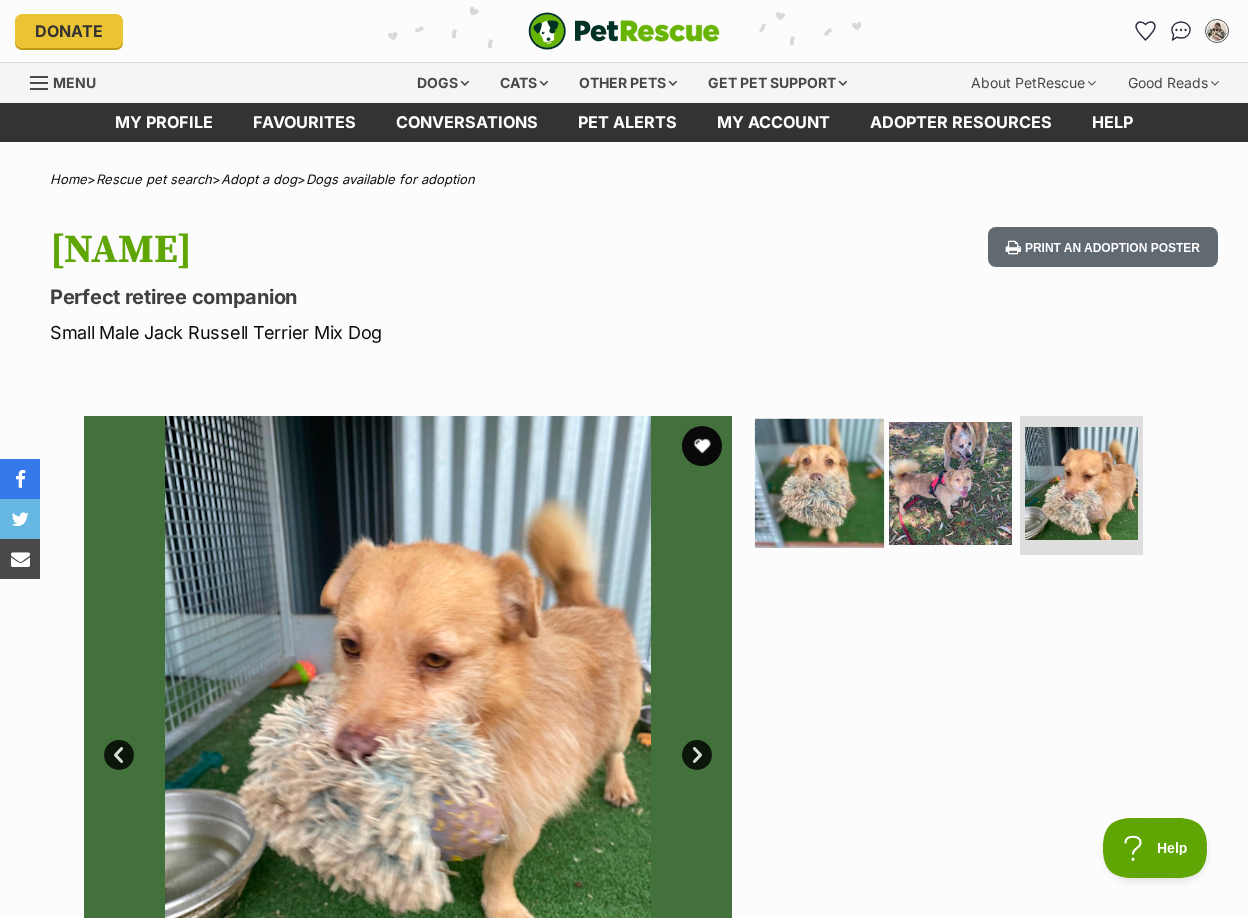 click at bounding box center [819, 482] 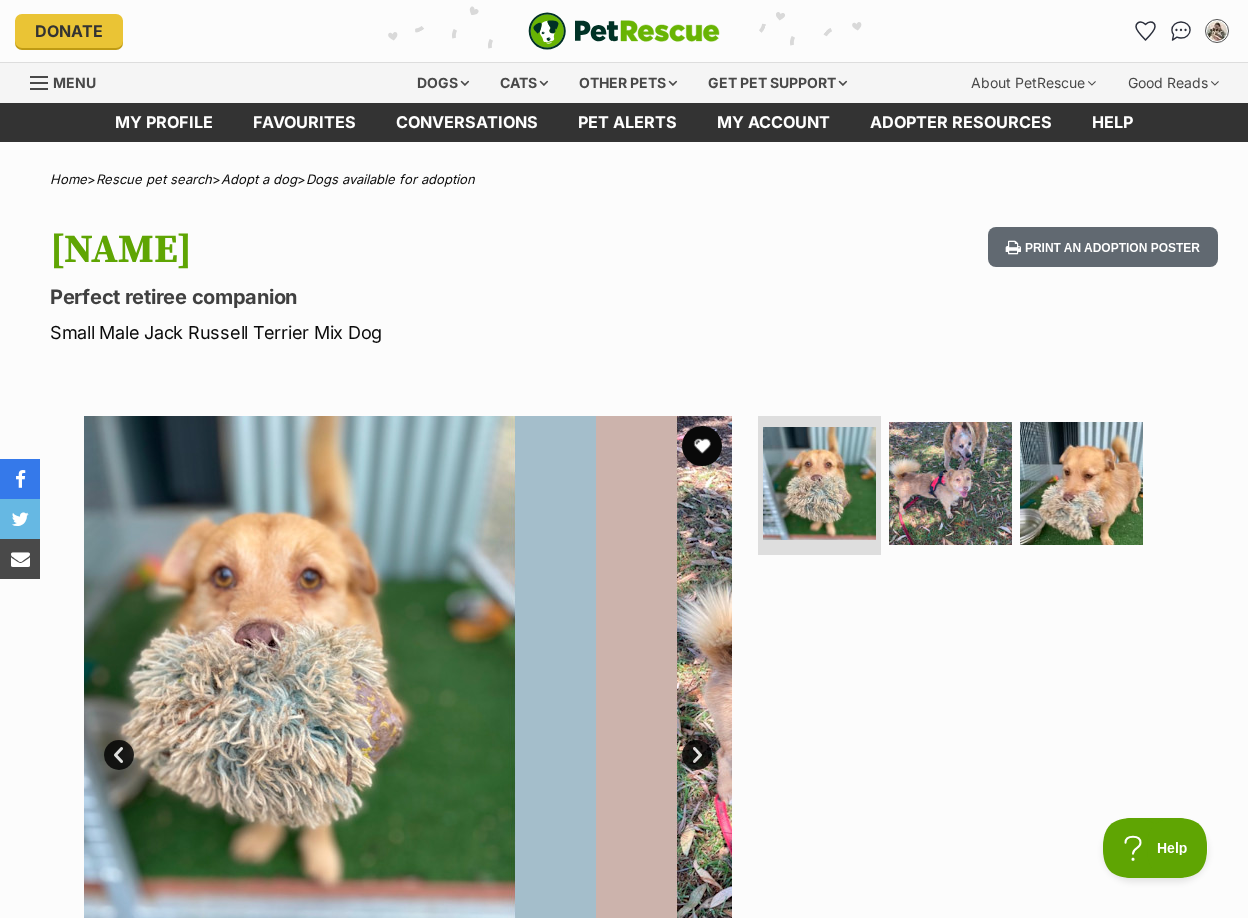 click on "Perfect retiree companion" at bounding box center [406, 297] 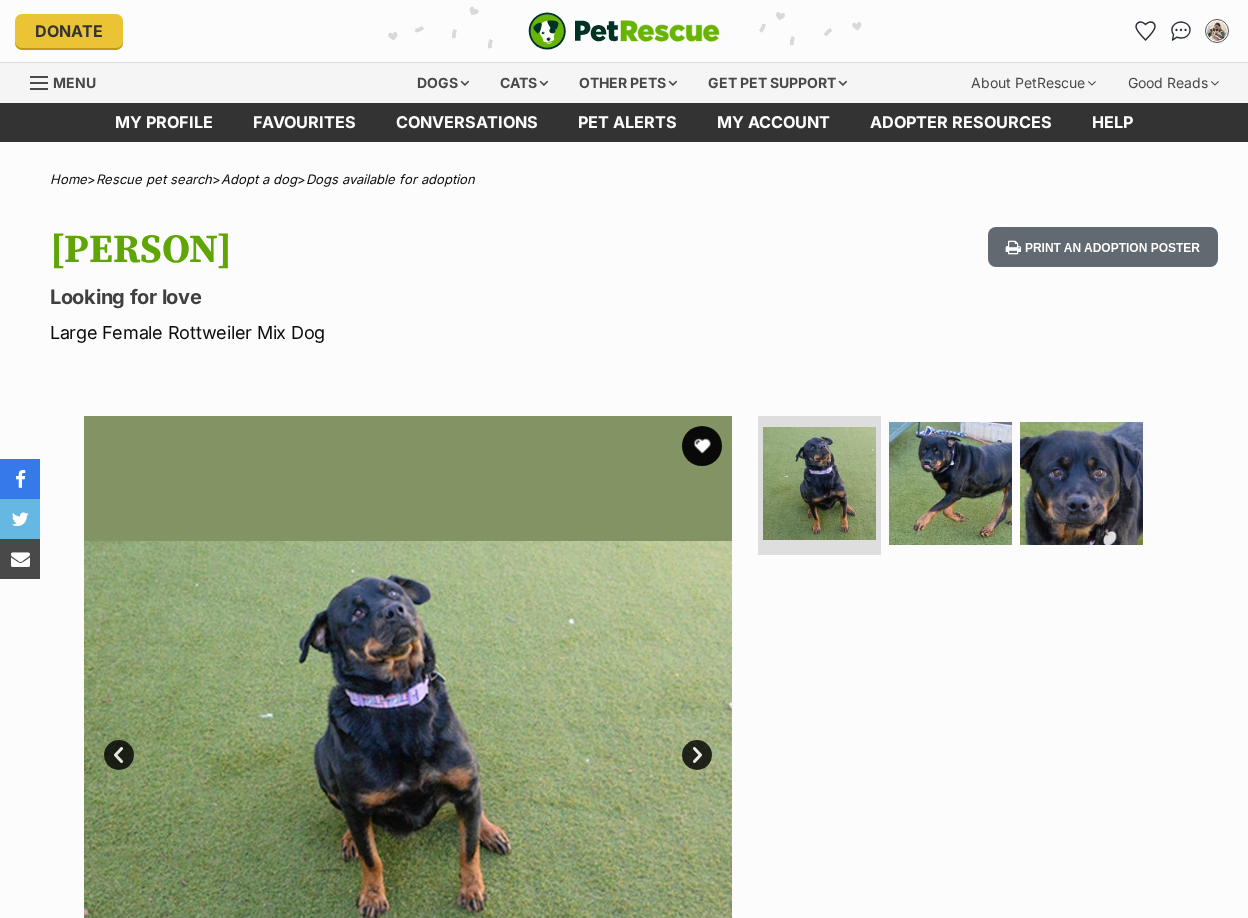 scroll, scrollTop: 0, scrollLeft: 0, axis: both 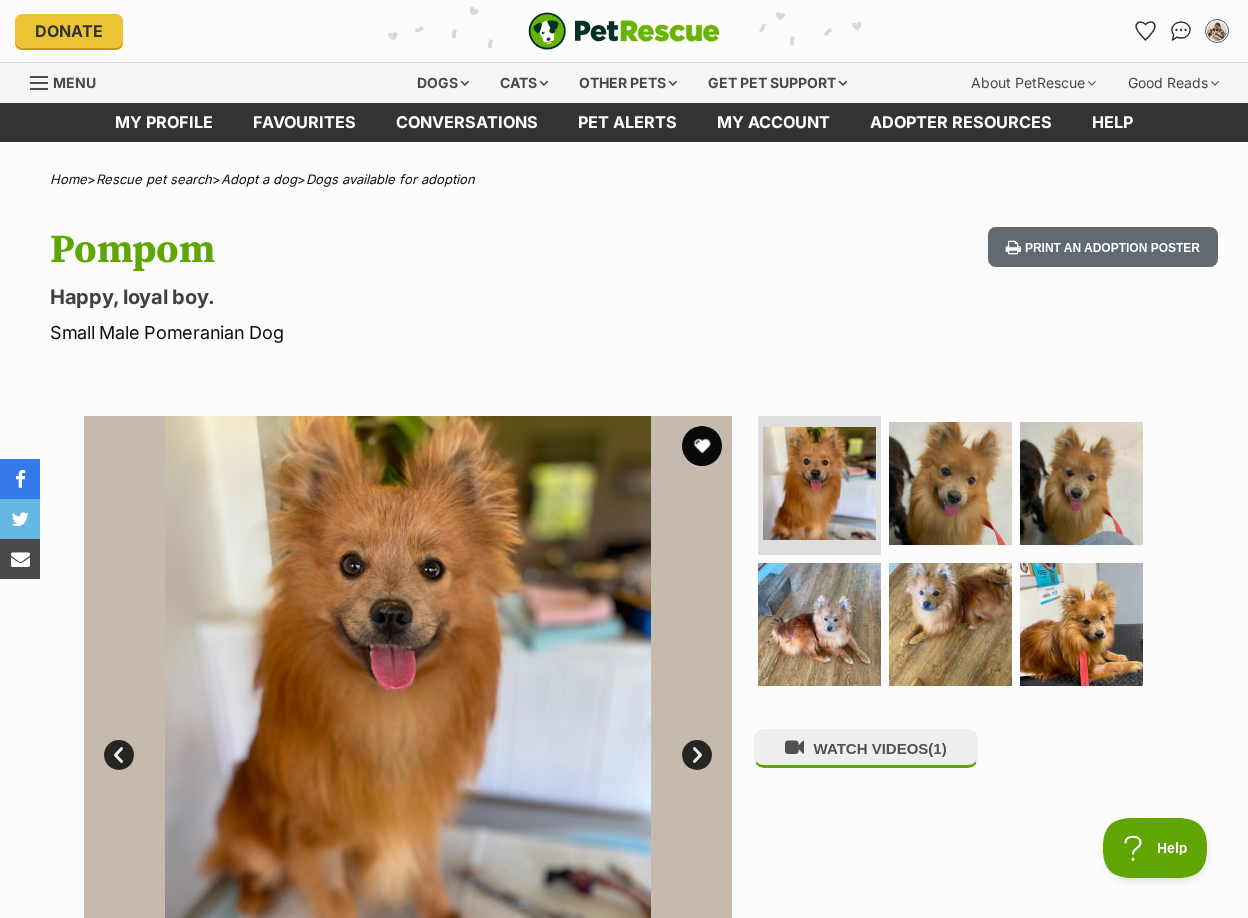 click on "Home
>
Rescue pet search
>
Adopt a dog
>
Dogs available for adoption
[NAME] [LAST]
Happy, loyal boy.
Small Male Pomeranian Dog
Print an adoption poster
Available
1
of 6 images
1
of 6 images
1
of 6 images
1
of 6 images
1
of 6 images
1
of 6 images
Next Prev 1 2 3 4 5 6
WATCH VIDEOS
(1)
Advertisement
Adoption information
I've been adopted!
This pet is no longer available
On Hold
Enquire about [NAME] [LAST]
Find available pets like this!
Rescue group
Rovertel Rescue
PetRescue ID
1135682
Location
[CITY] [STATE]
Age
7 months
Adoption fee
$1,800.00
100% of the adoption fee goes directly to Rovertel Rescue, the organisation providing their care.
." at bounding box center [624, 1596] 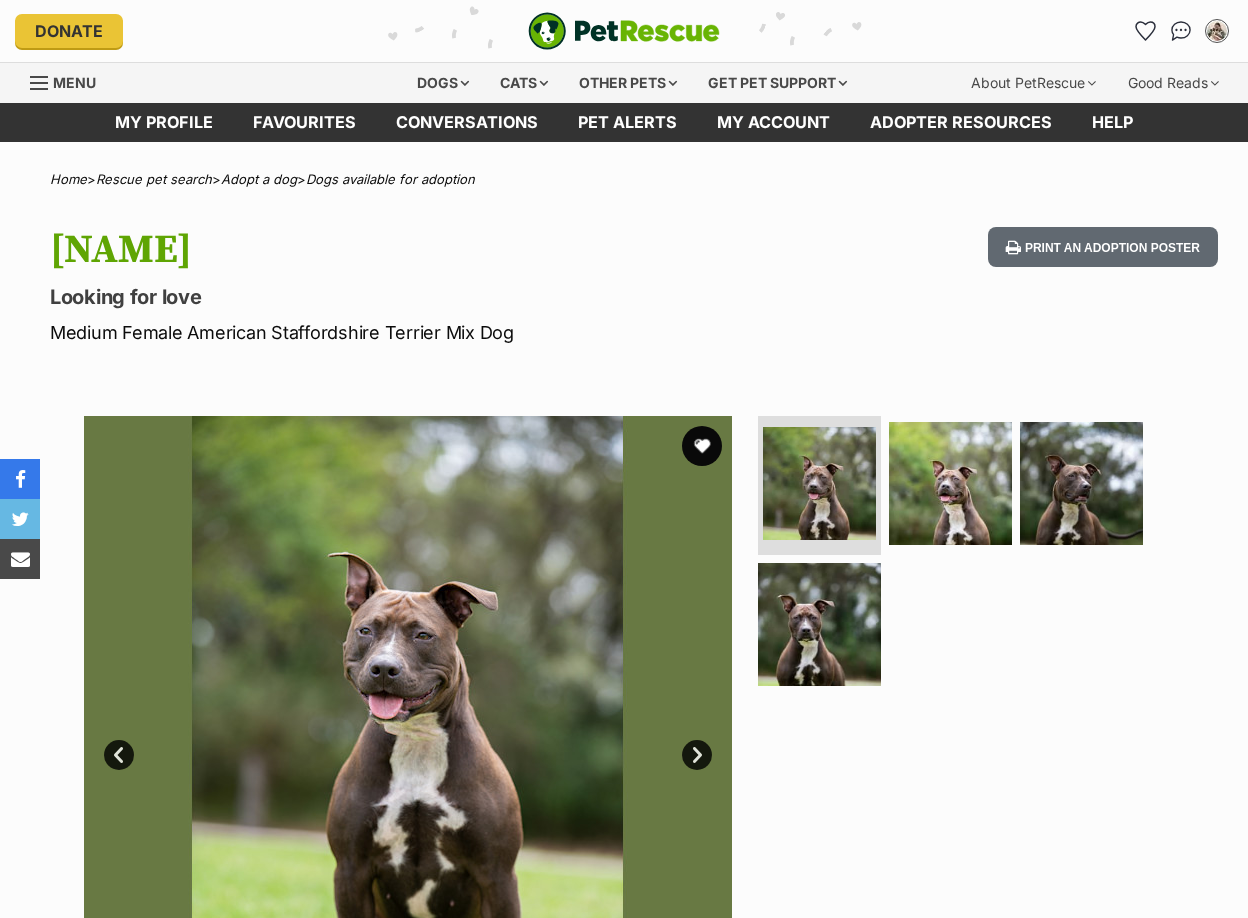 scroll, scrollTop: 0, scrollLeft: 0, axis: both 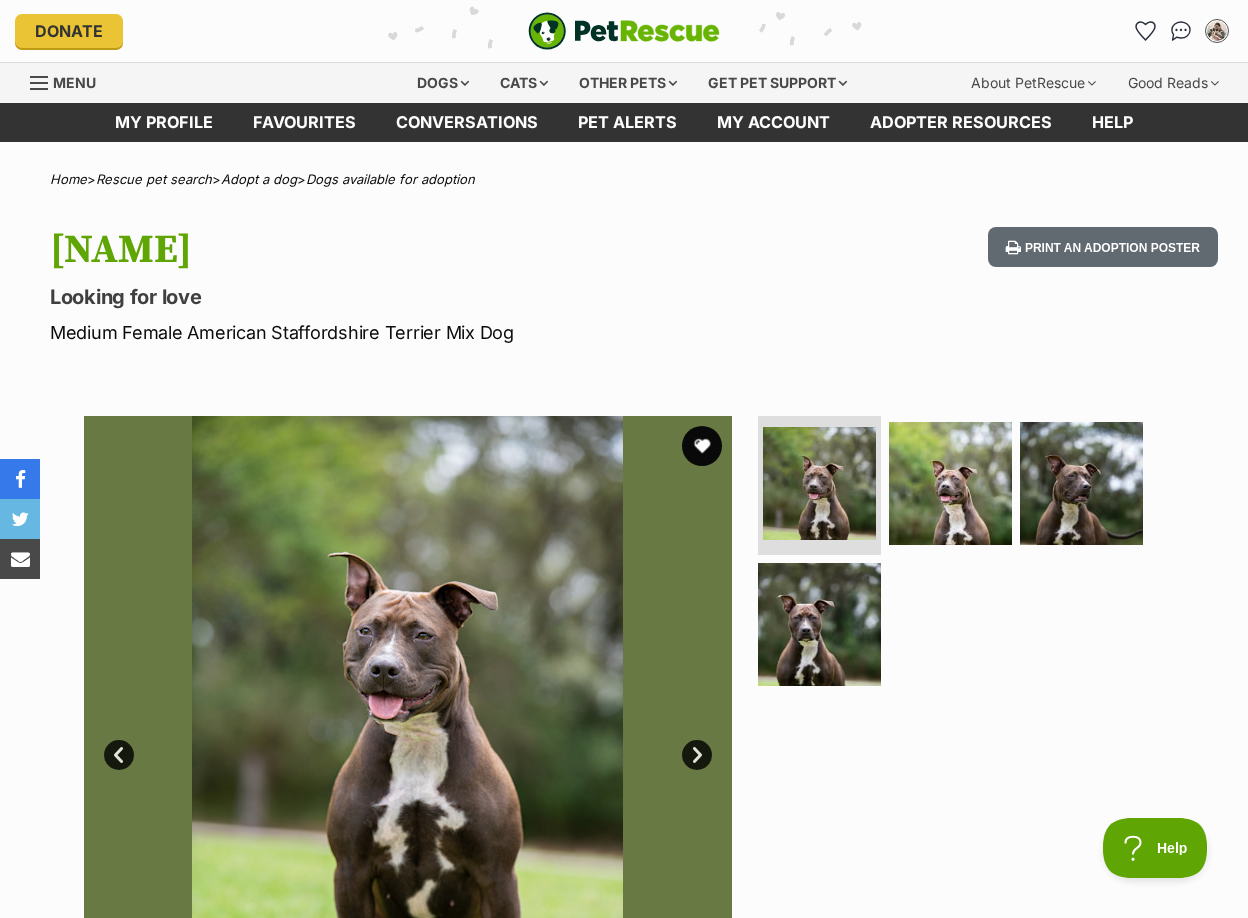 click on "Home
>
Rescue pet search
>
Adopt a dog
>
Dogs available for adoption
[NAME]
Looking for love
Medium Female American Staffordshire Terrier Mix Dog
Print an adoption poster
Available
1
of 4 images
1
of 4 images
1
of 4 images
1
of 4 images
Next Prev 1 2 3 4
Advertisement
Adoption information
I've been adopted!
This pet is no longer available
On Hold
Enquire about [NAME]
Find available pets like this!
Rescue group
Hawkesbury Companion Animal Shelter
PetRescue ID
1088547
Location
[CITY], [STATE]
Age
1 year 8 months
Adoption fee
$99.00
100% of the adoption fee goes directly to Hawkesbury Companion Animal Shelter, the organisation providing their care.
Learn more about adoption fees ." at bounding box center [624, 1538] 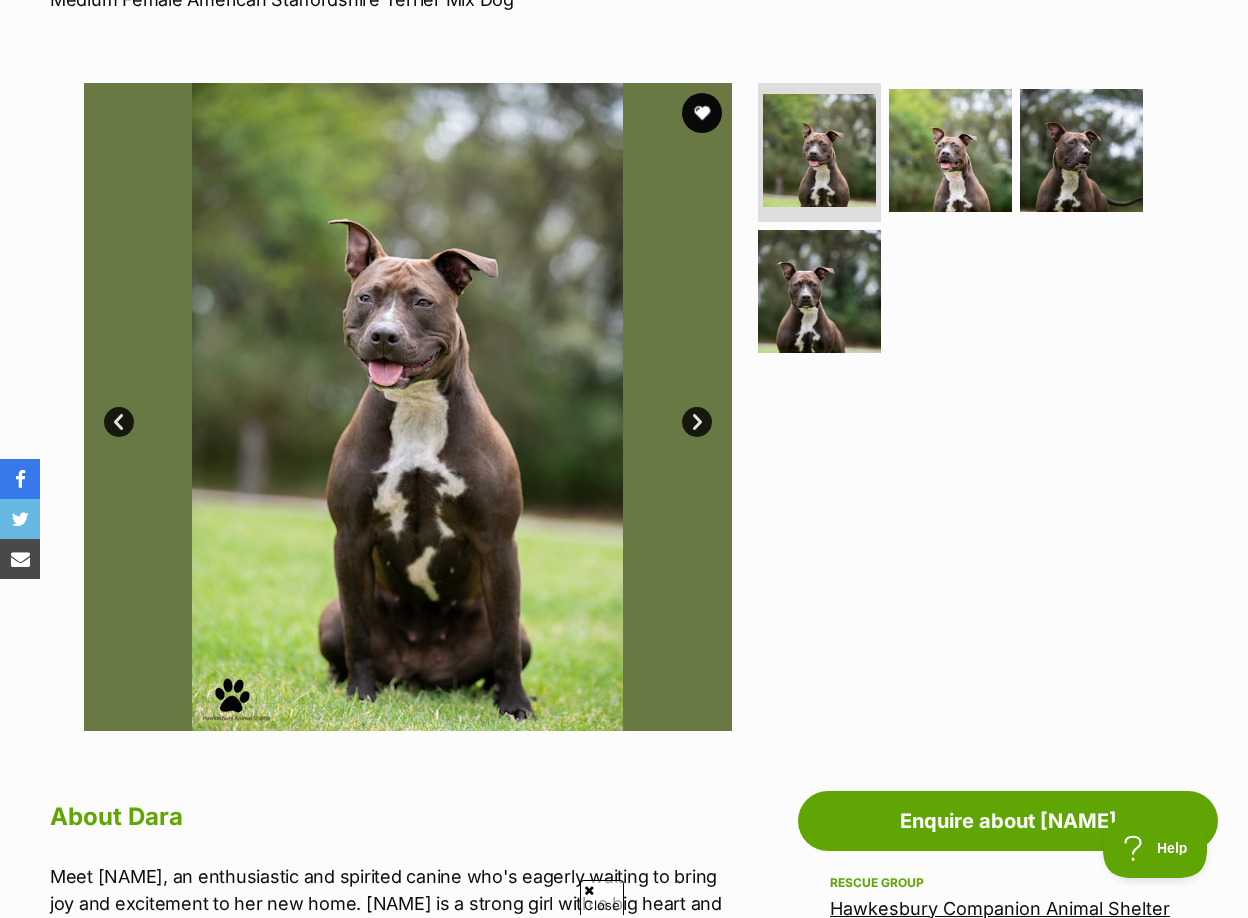 click at bounding box center [959, 407] 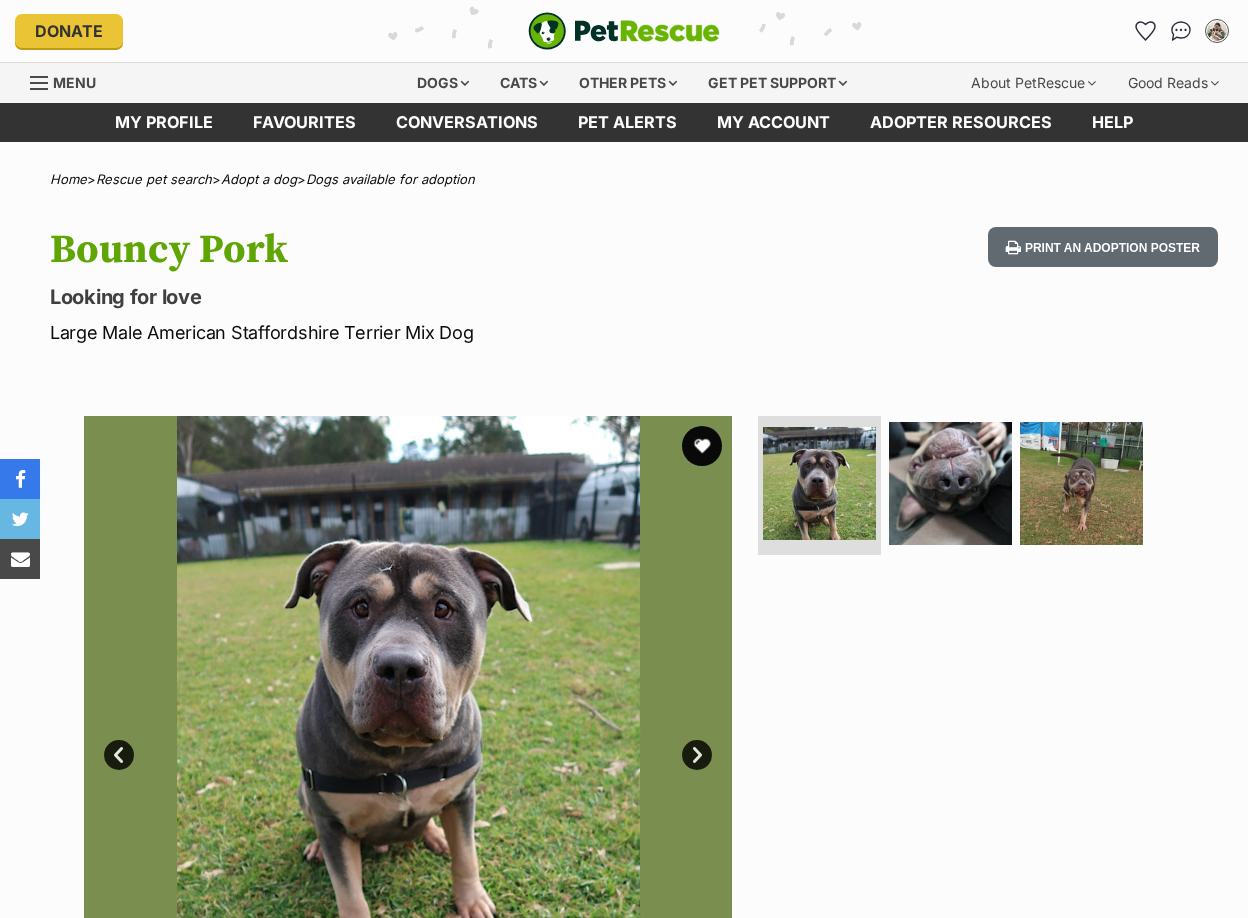 scroll, scrollTop: 0, scrollLeft: 0, axis: both 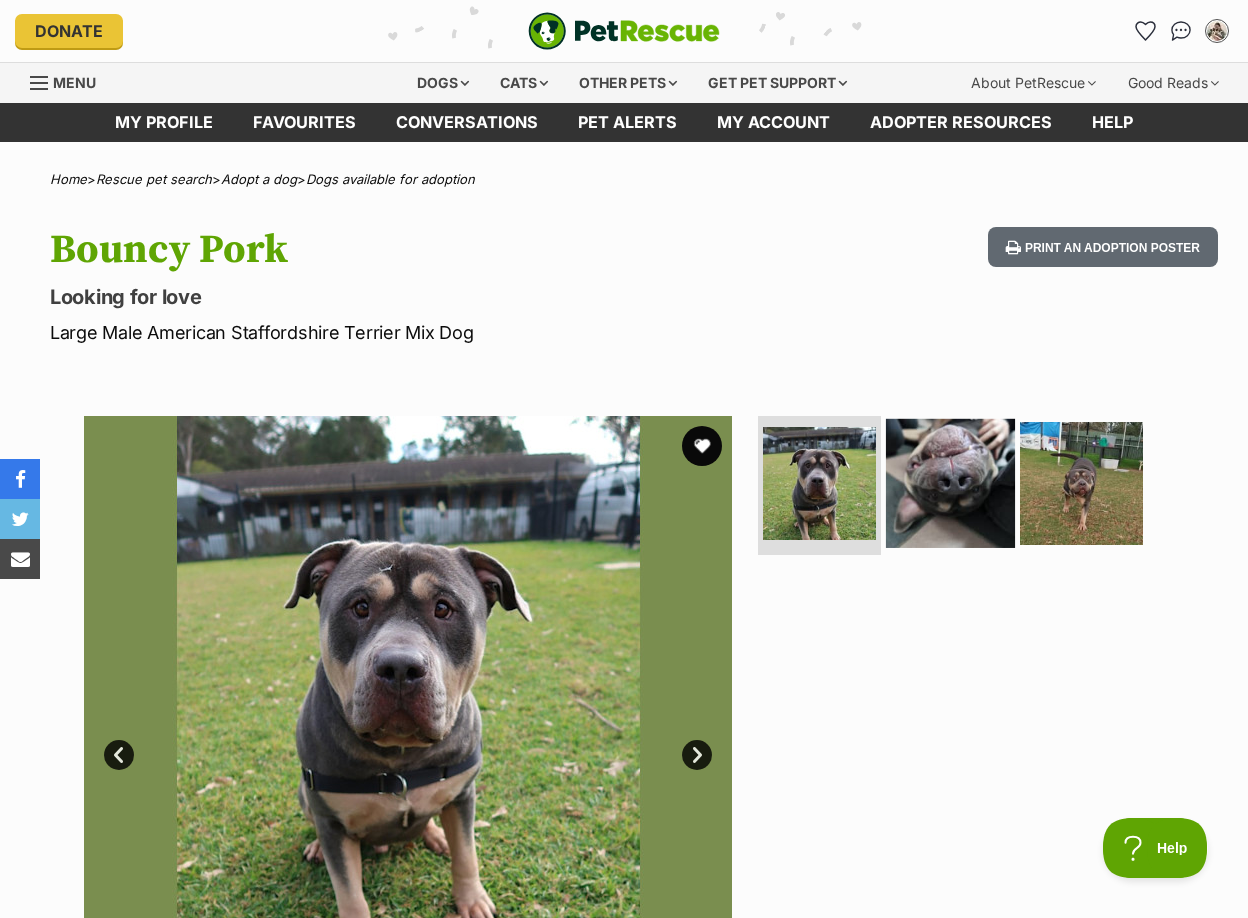 click at bounding box center [950, 482] 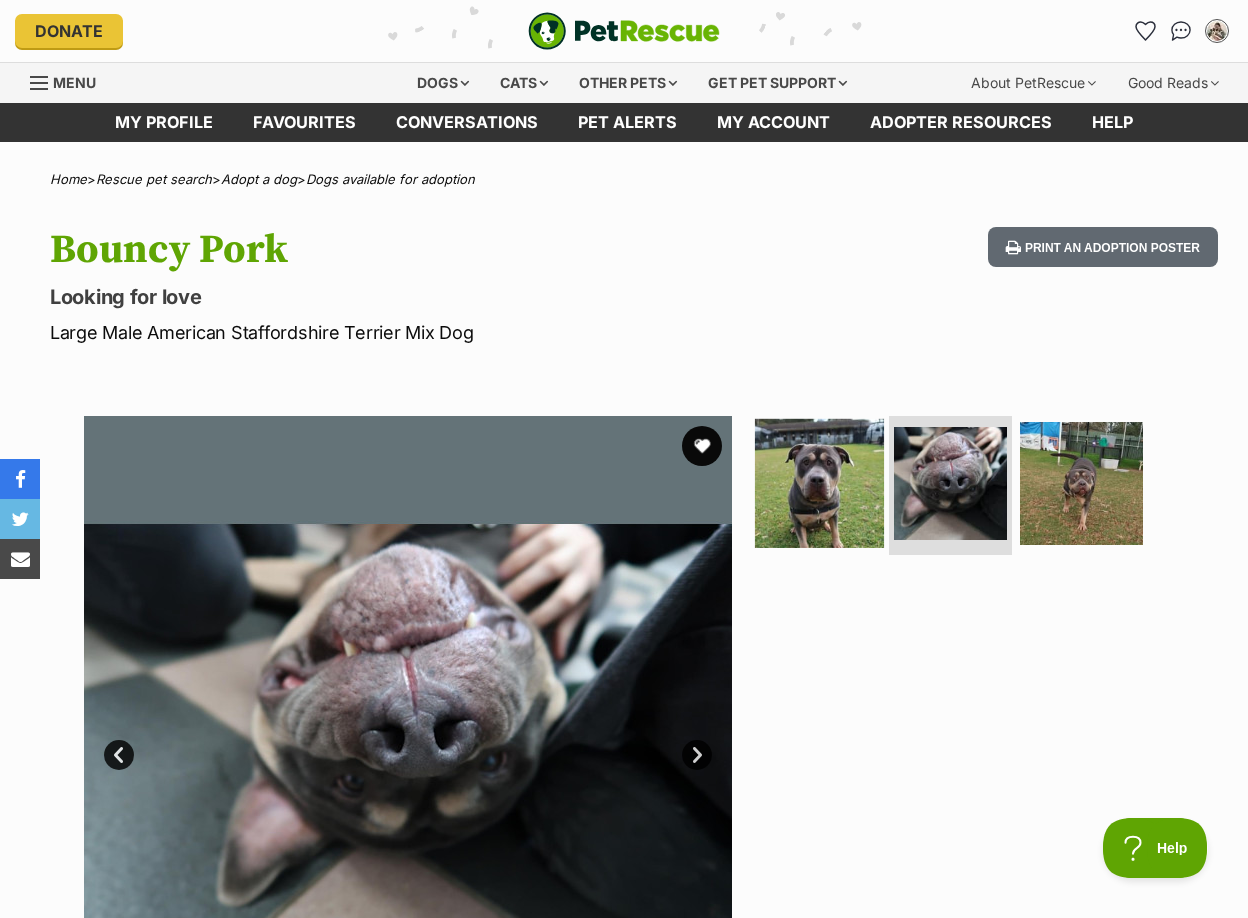 click at bounding box center (819, 482) 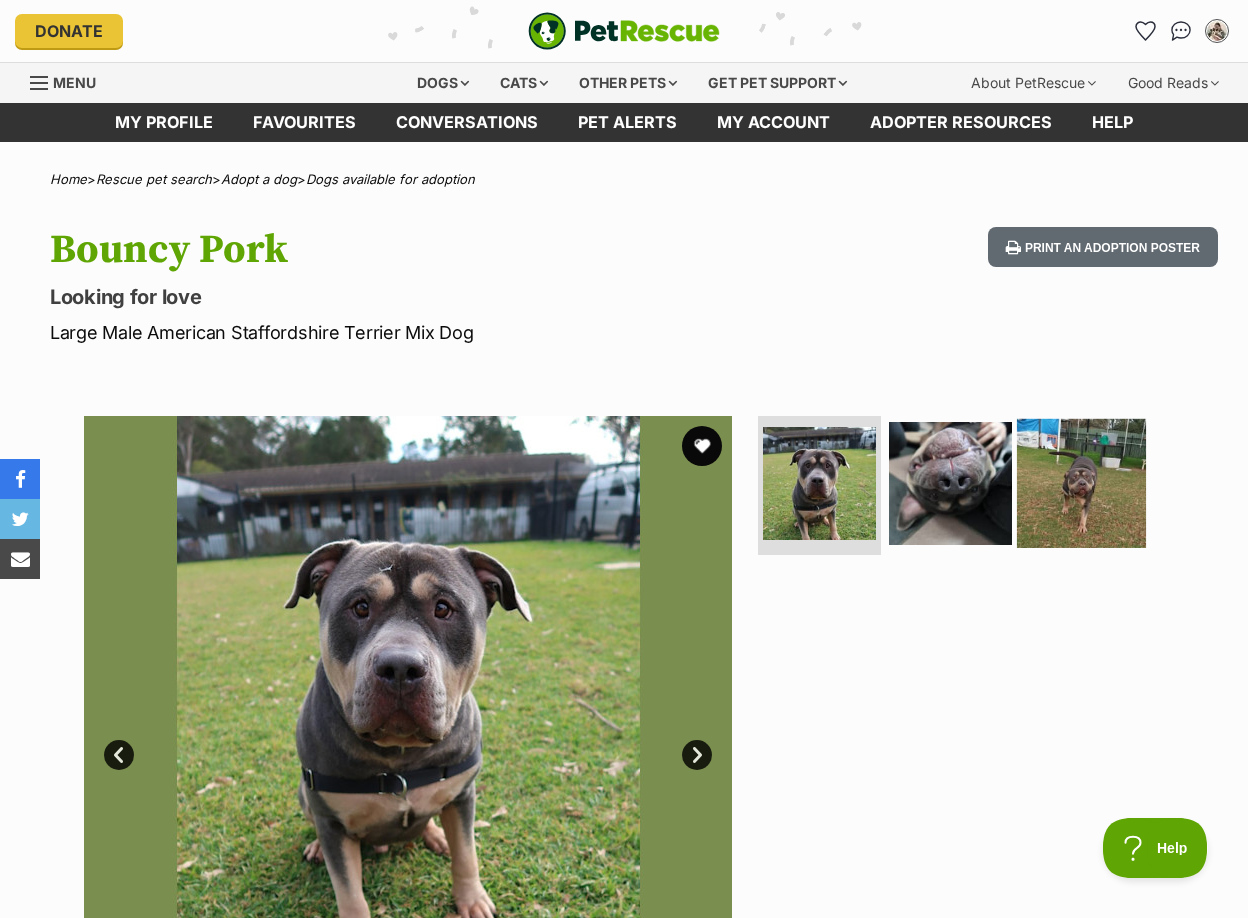 click at bounding box center (1081, 482) 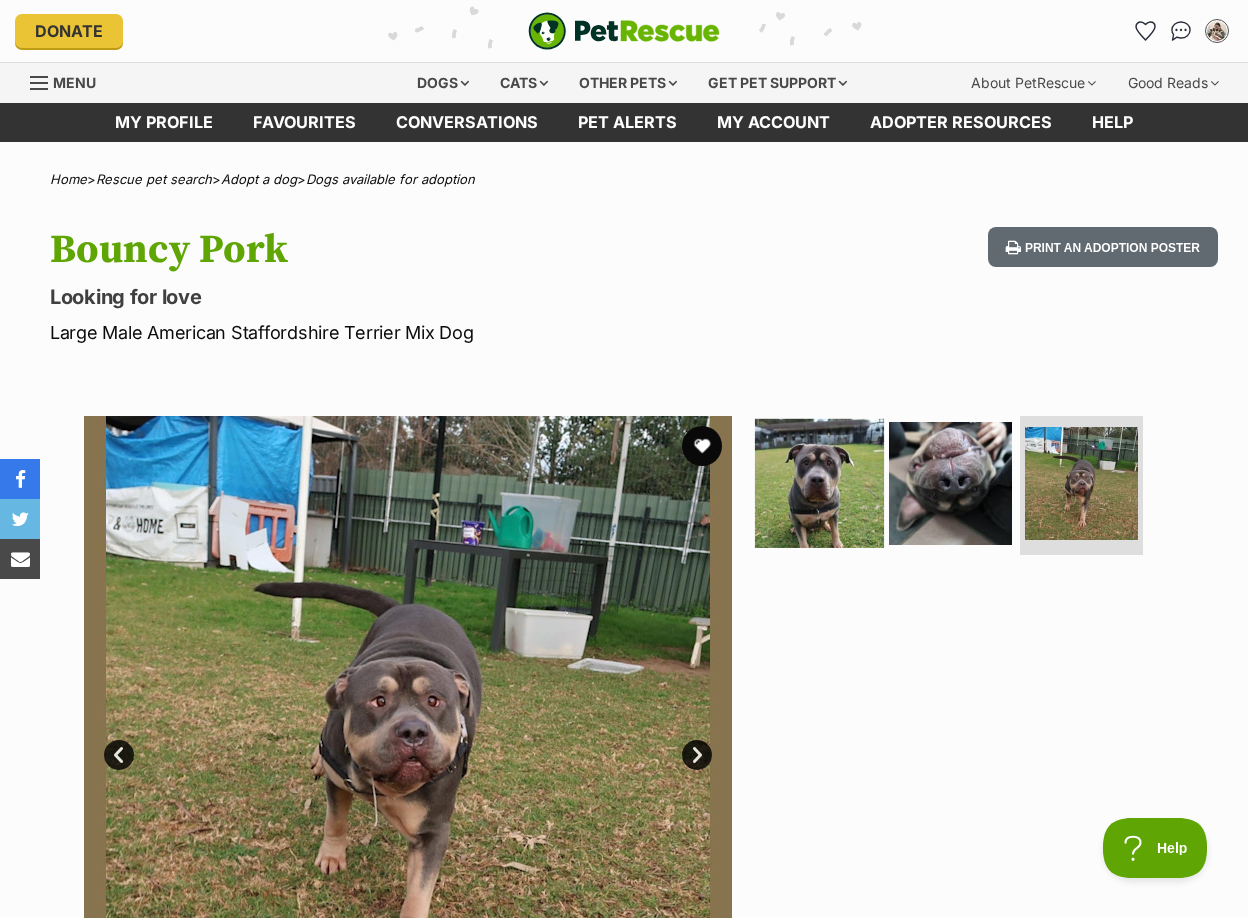 click at bounding box center (819, 482) 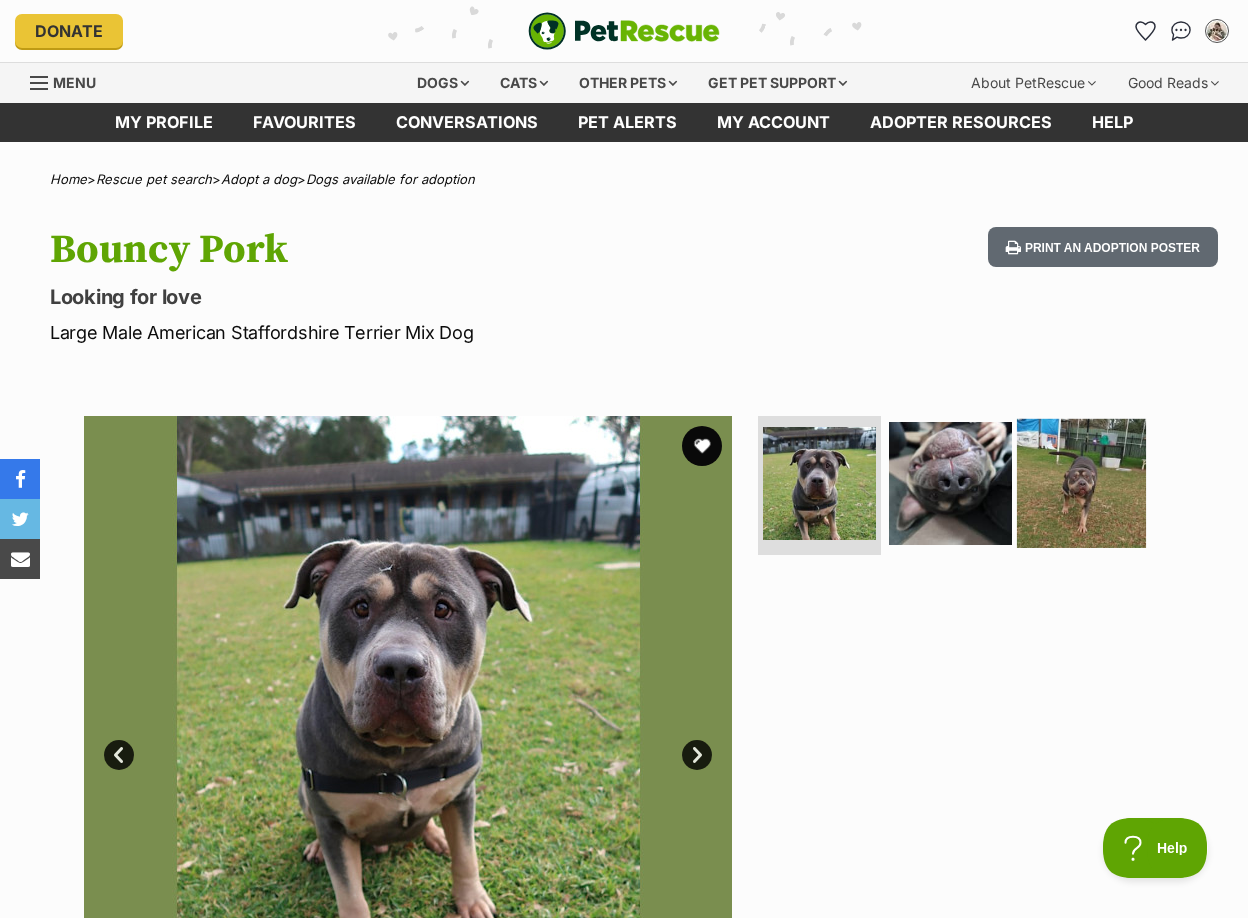 click at bounding box center [1081, 482] 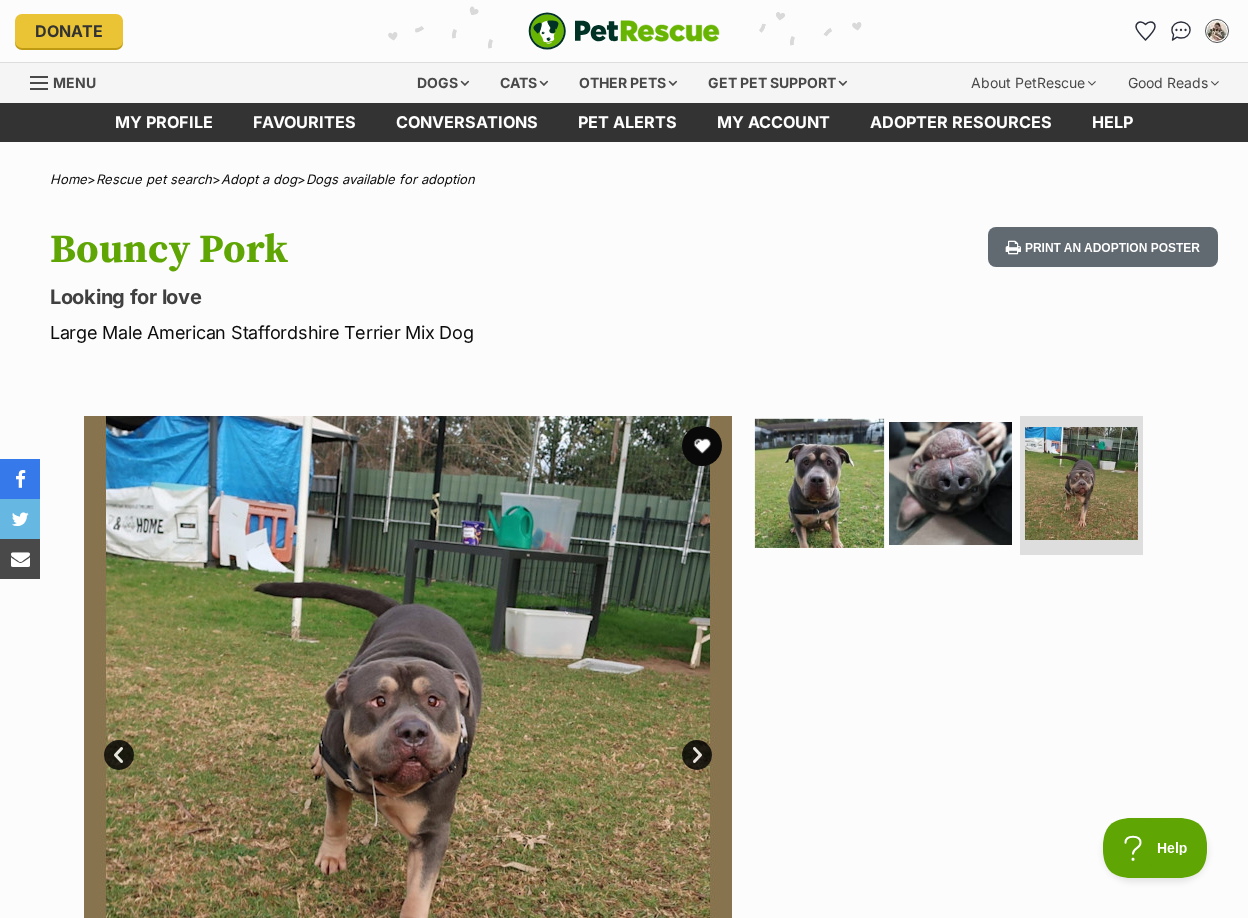 click at bounding box center [819, 482] 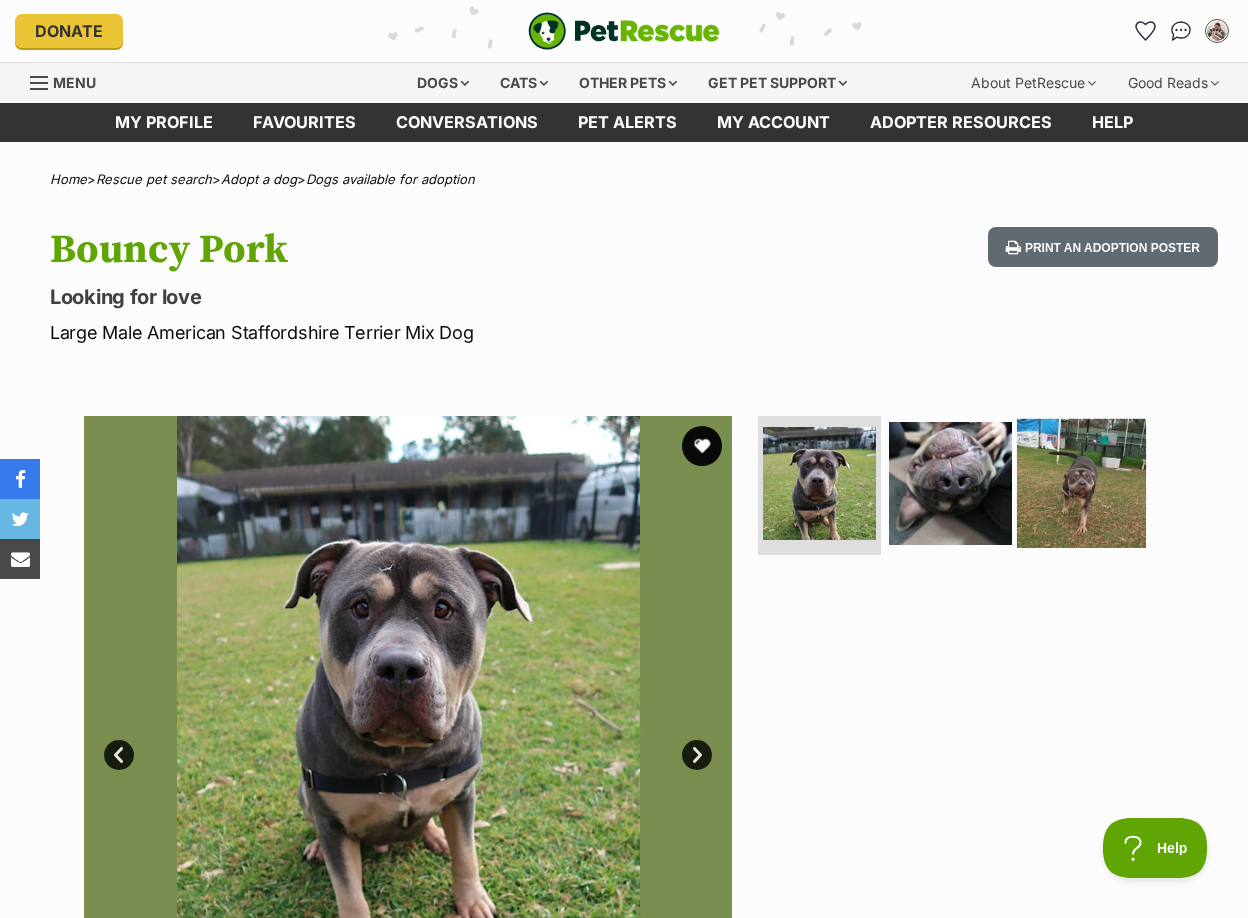 click at bounding box center [1081, 482] 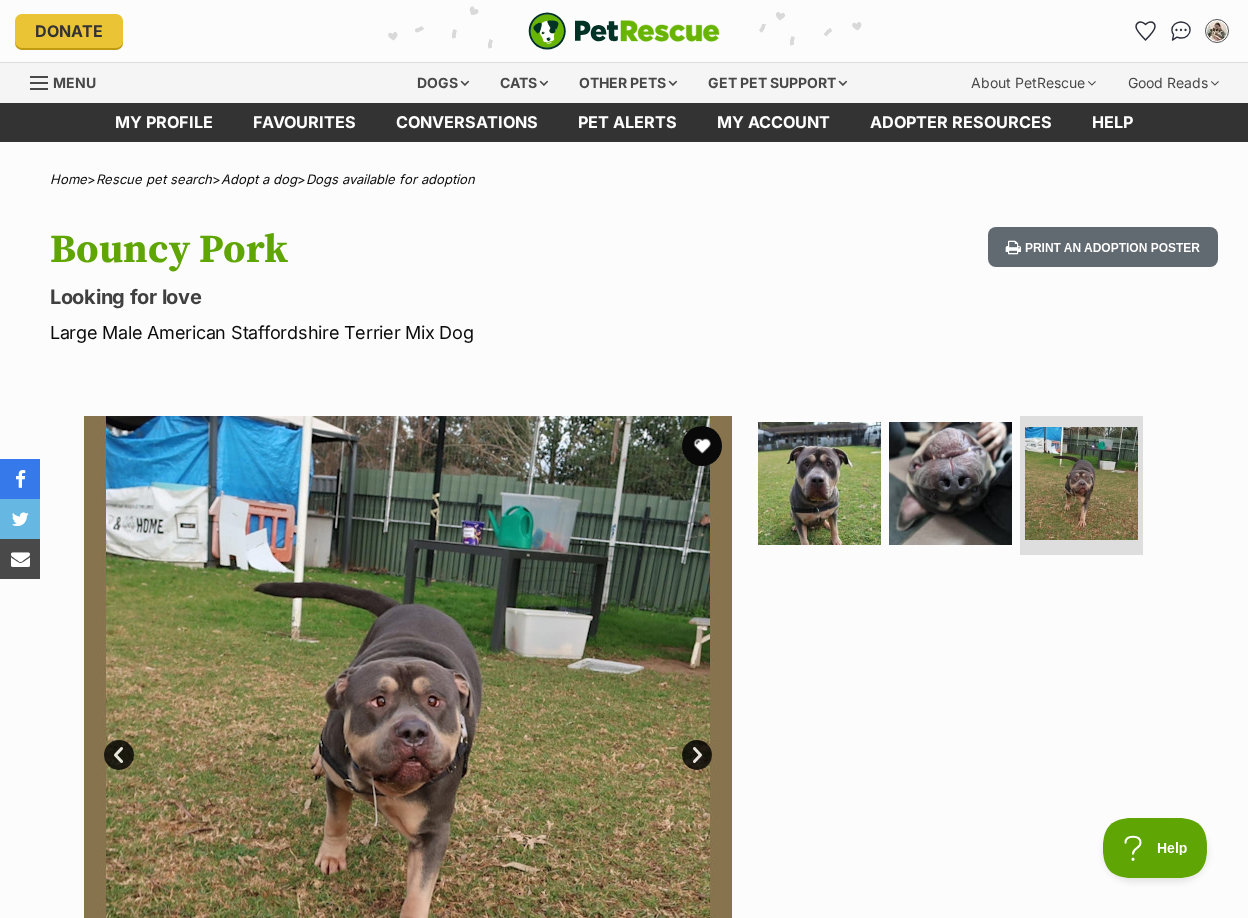 click on "Bouncy Pork
Looking for love
Large Male American Staffordshire Terrier Mix Dog
Print an adoption poster" at bounding box center (624, 286) 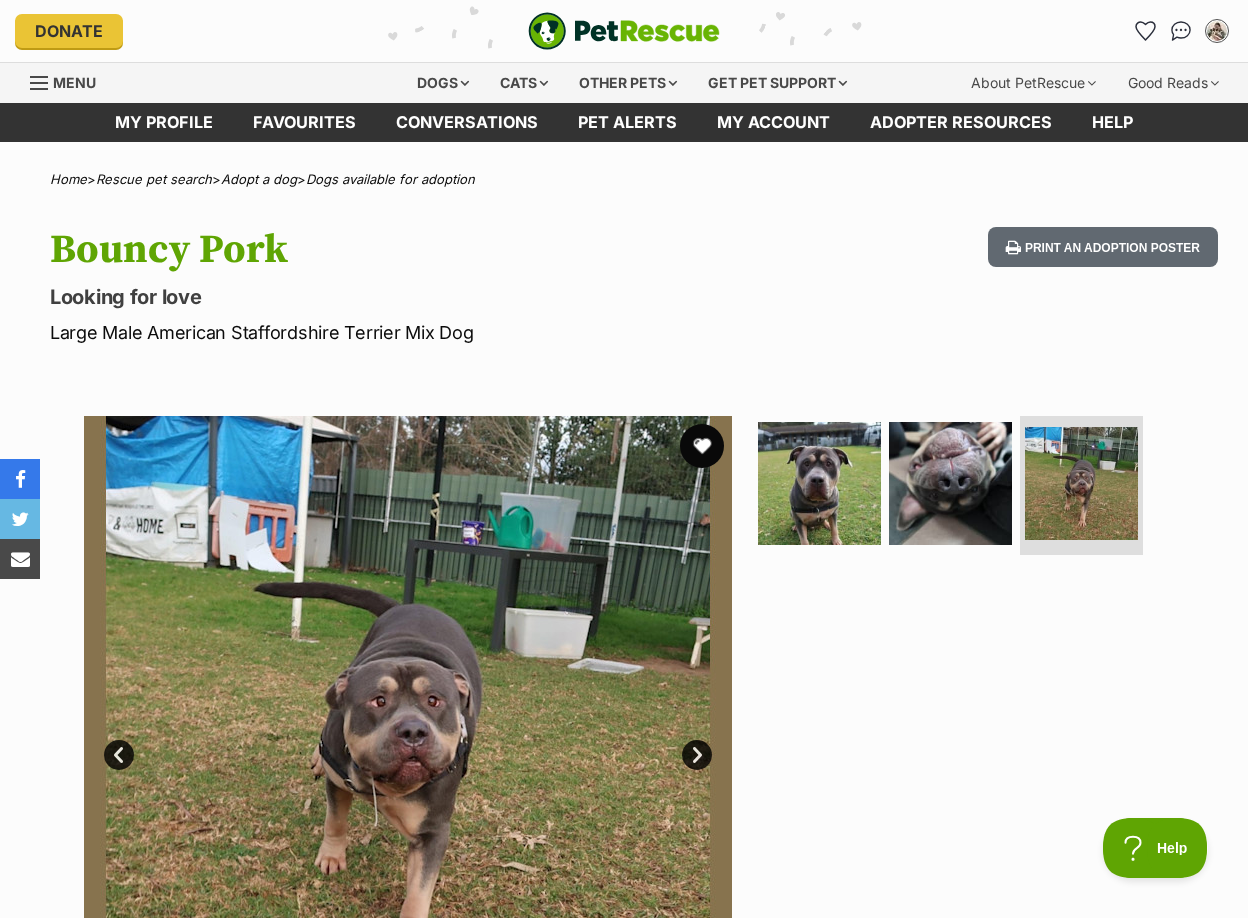 click at bounding box center (702, 446) 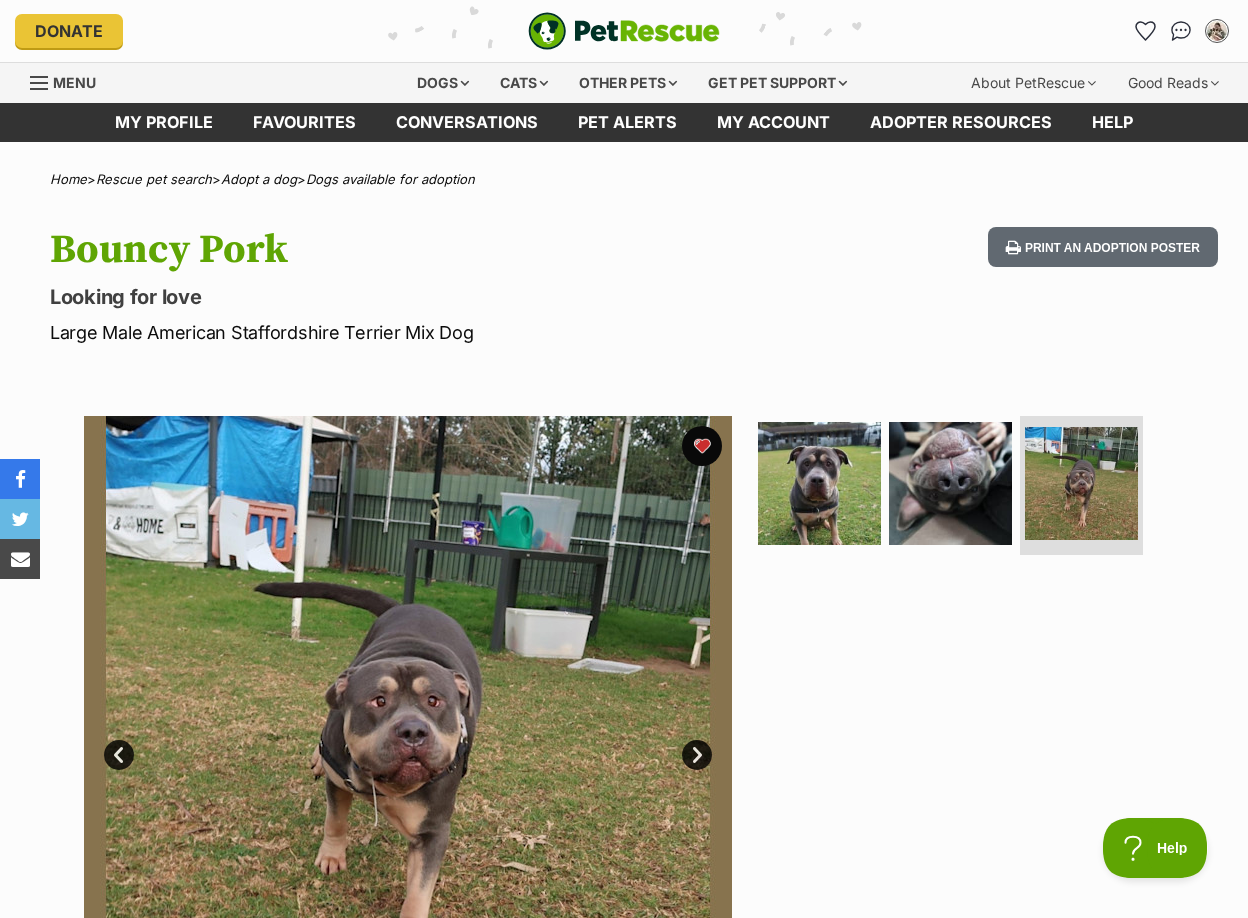 drag, startPoint x: 817, startPoint y: 346, endPoint x: 769, endPoint y: 340, distance: 48.373547 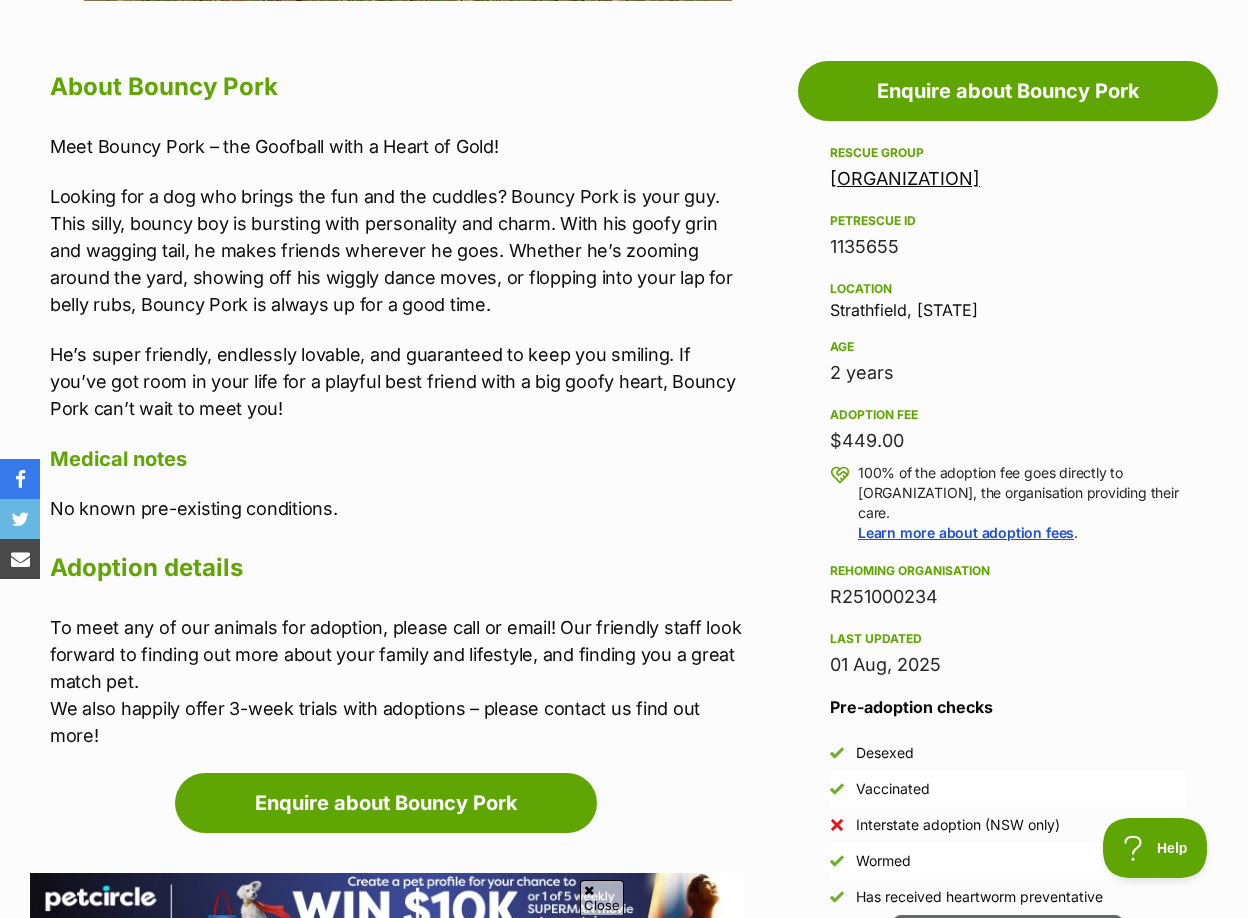 scroll, scrollTop: 1000, scrollLeft: 0, axis: vertical 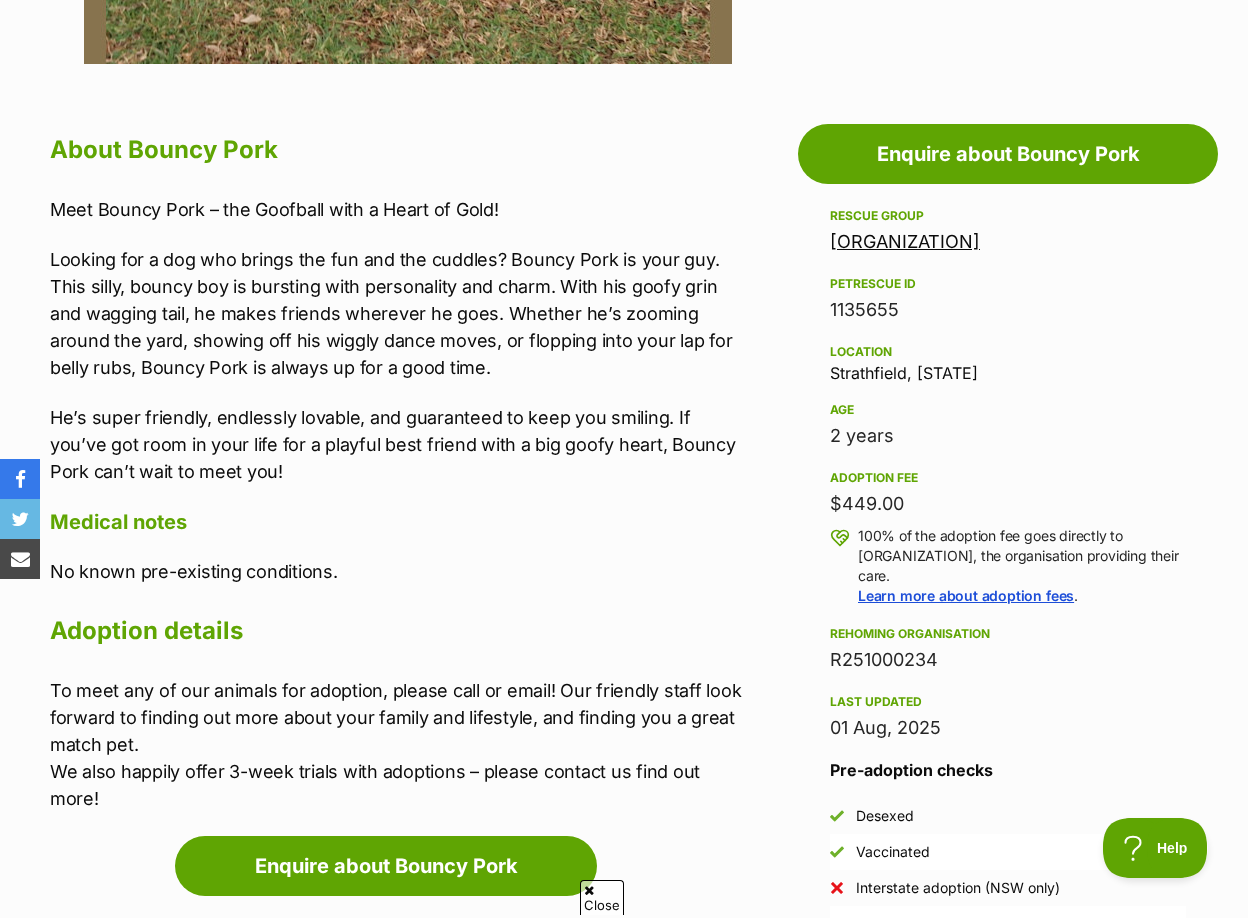 click on "He’s super friendly, endlessly lovable, and guaranteed to keep you smiling. If you’ve got room in your life for a playful best friend with a big goofy heart, Bouncy Pork can’t wait to meet you!" at bounding box center [396, 444] 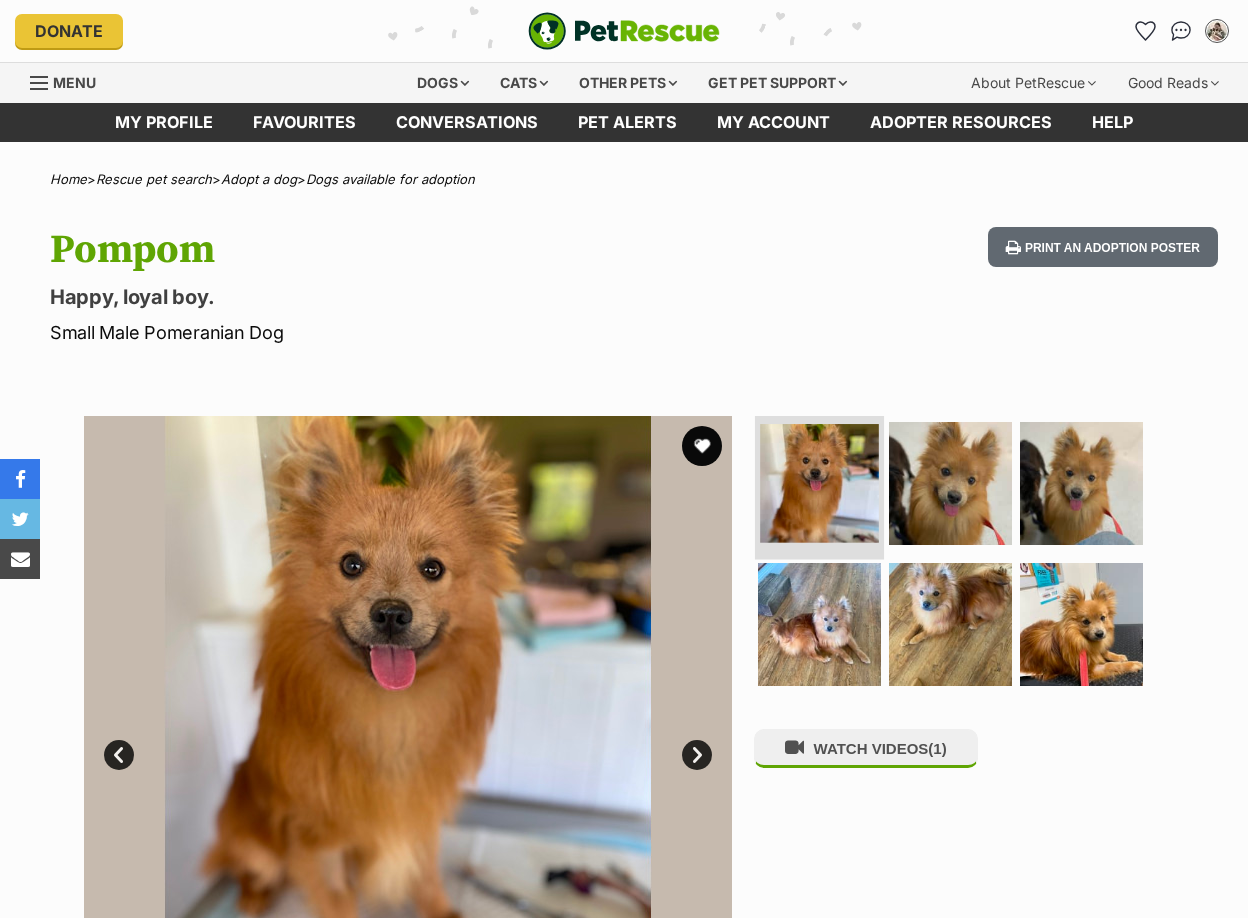 scroll, scrollTop: 0, scrollLeft: 0, axis: both 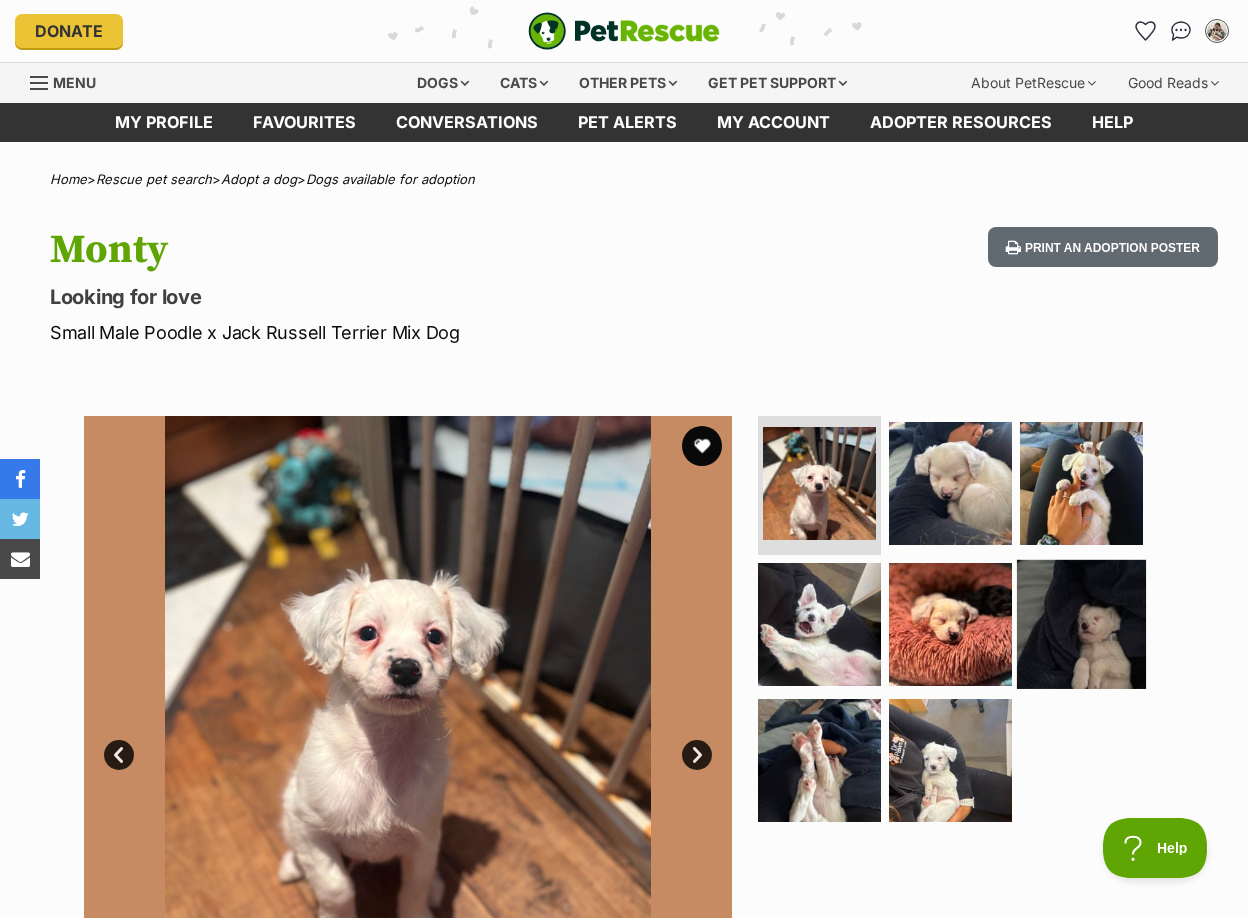 click at bounding box center (1081, 624) 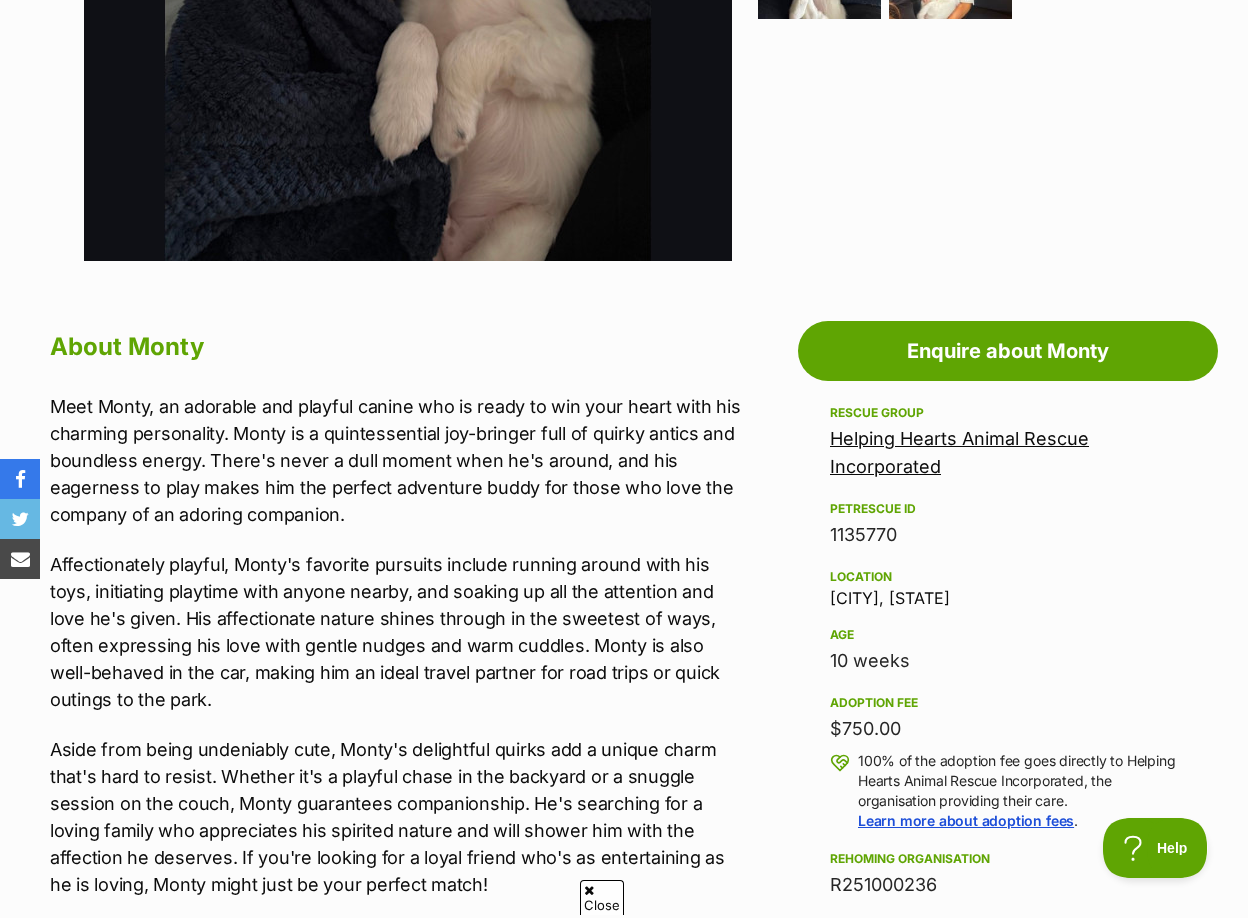scroll, scrollTop: 0, scrollLeft: 0, axis: both 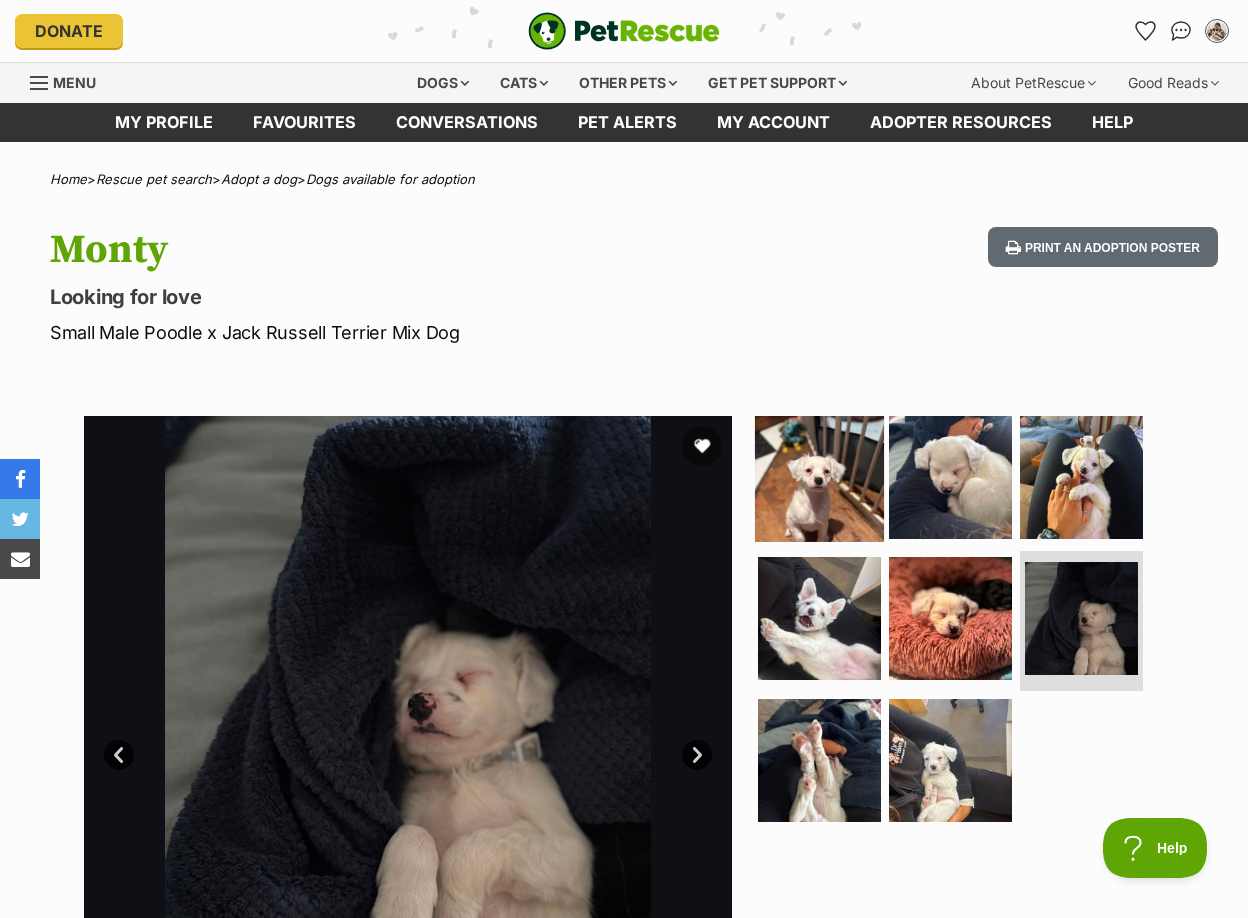 click at bounding box center [819, 476] 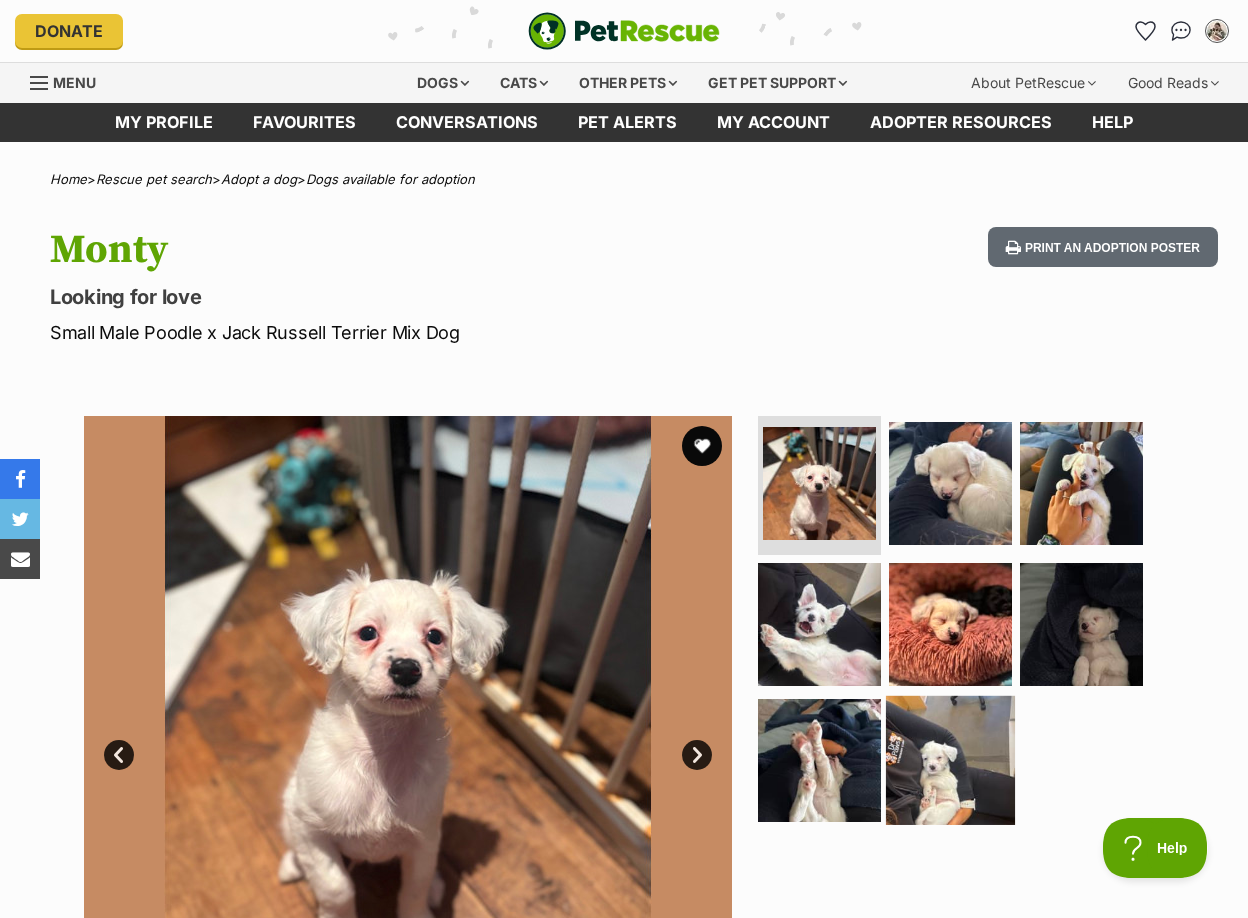 click at bounding box center [950, 760] 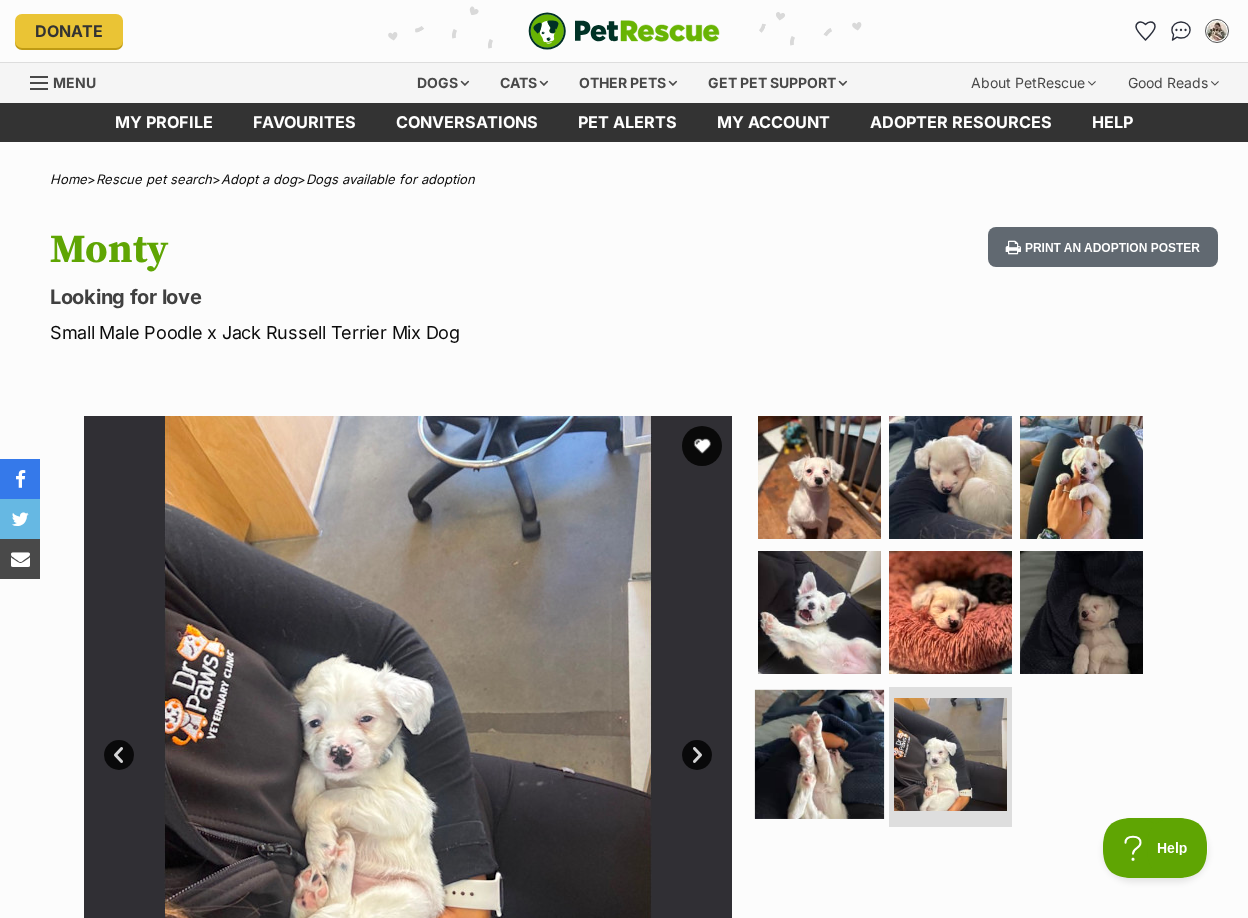 click at bounding box center [819, 754] 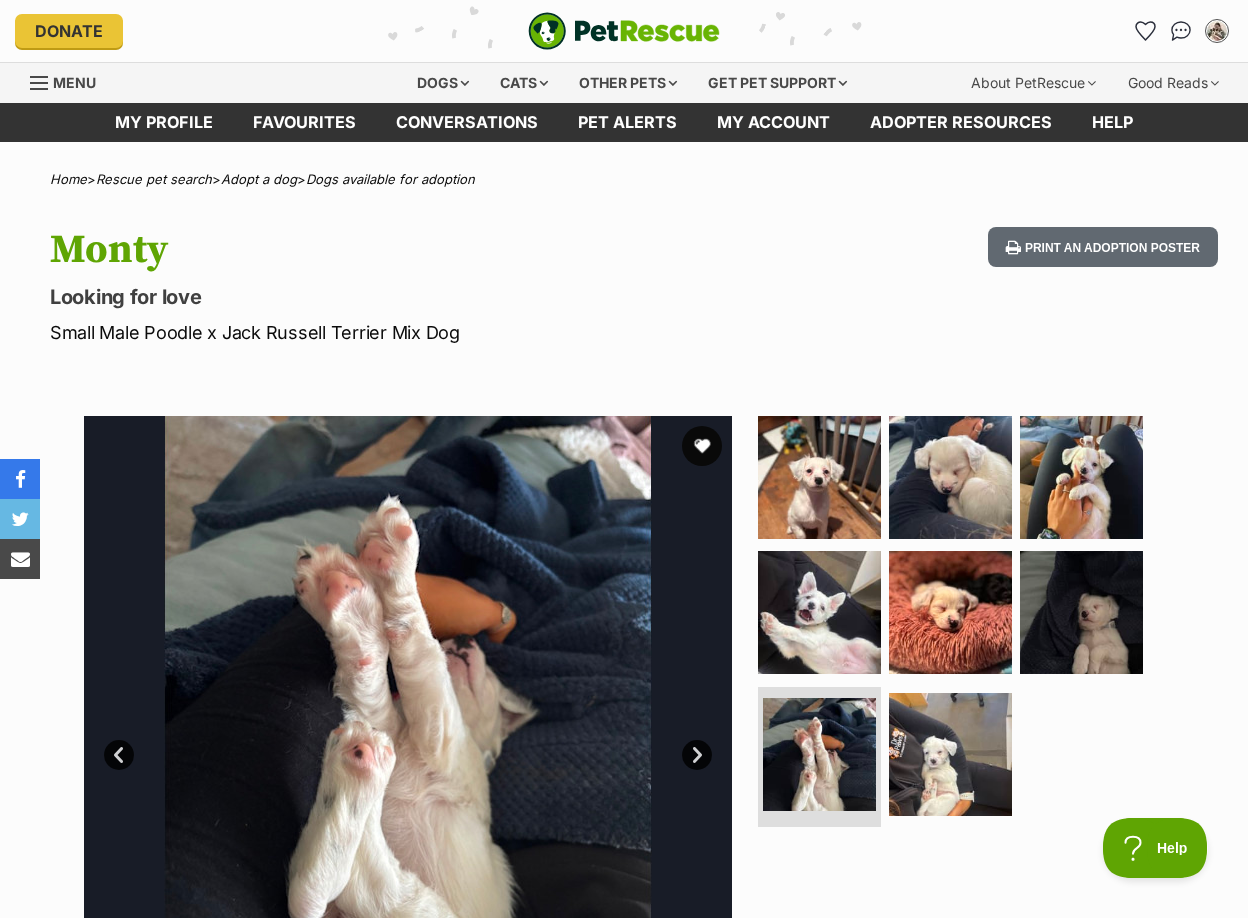 drag, startPoint x: 1189, startPoint y: 487, endPoint x: 1174, endPoint y: 495, distance: 17 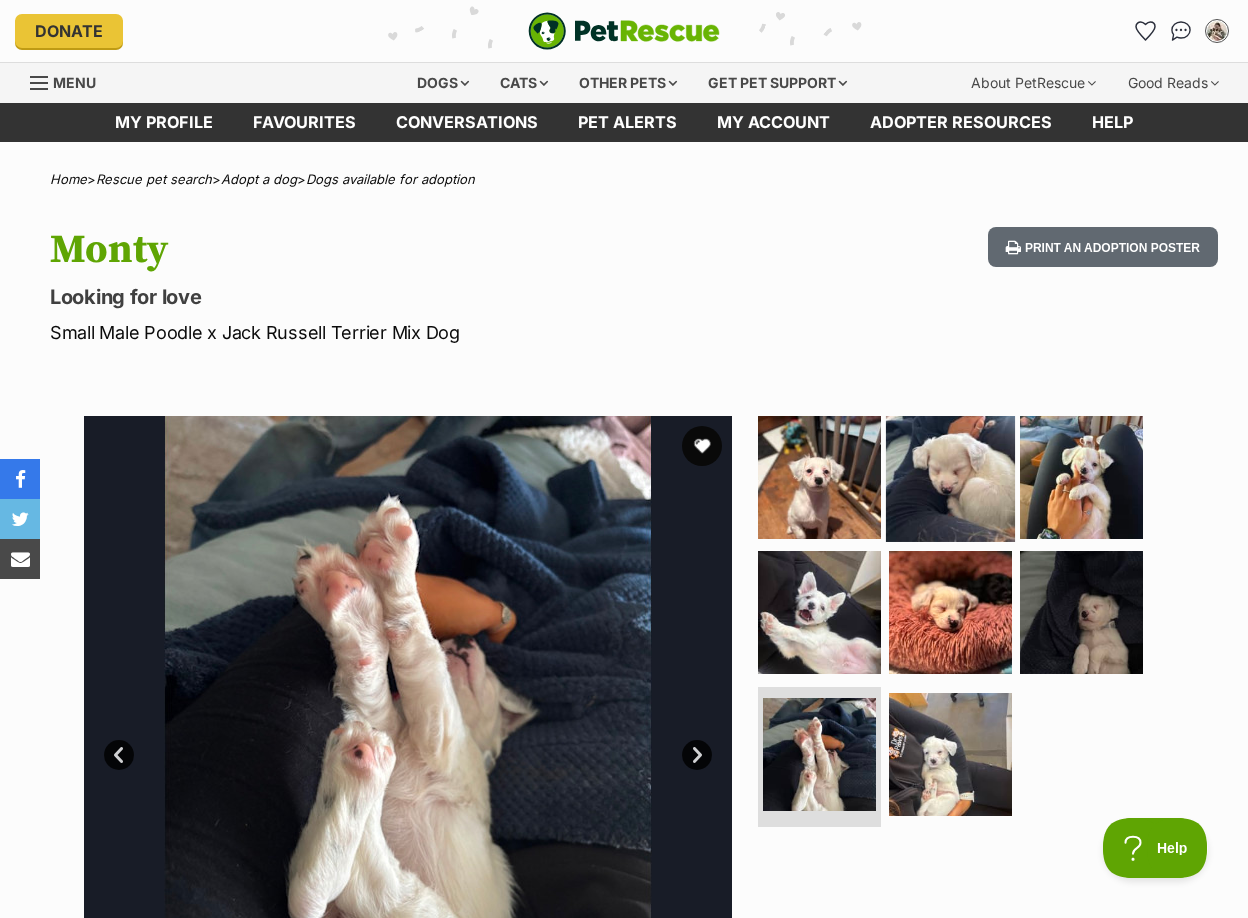 click at bounding box center [950, 476] 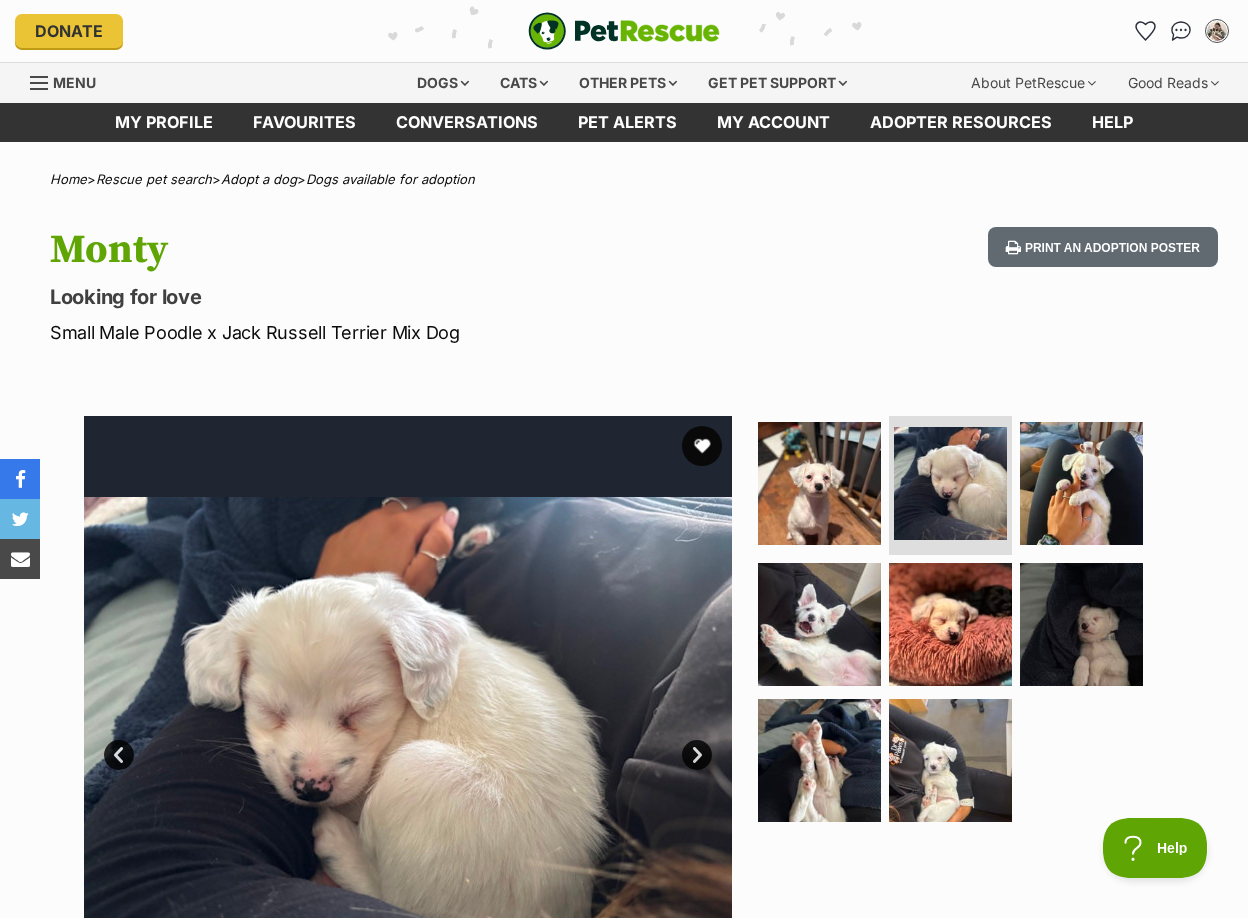 click at bounding box center (959, 625) 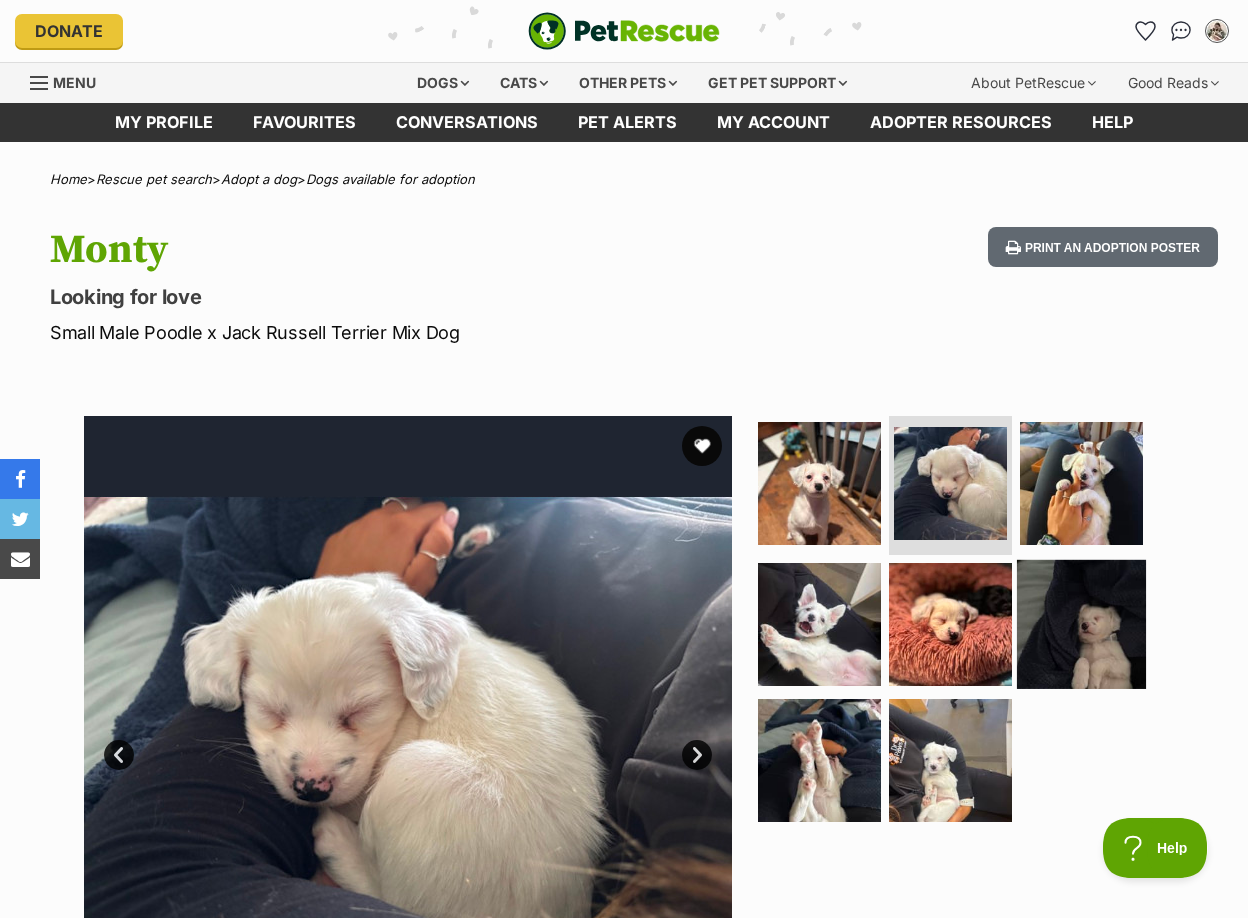 click at bounding box center (1081, 624) 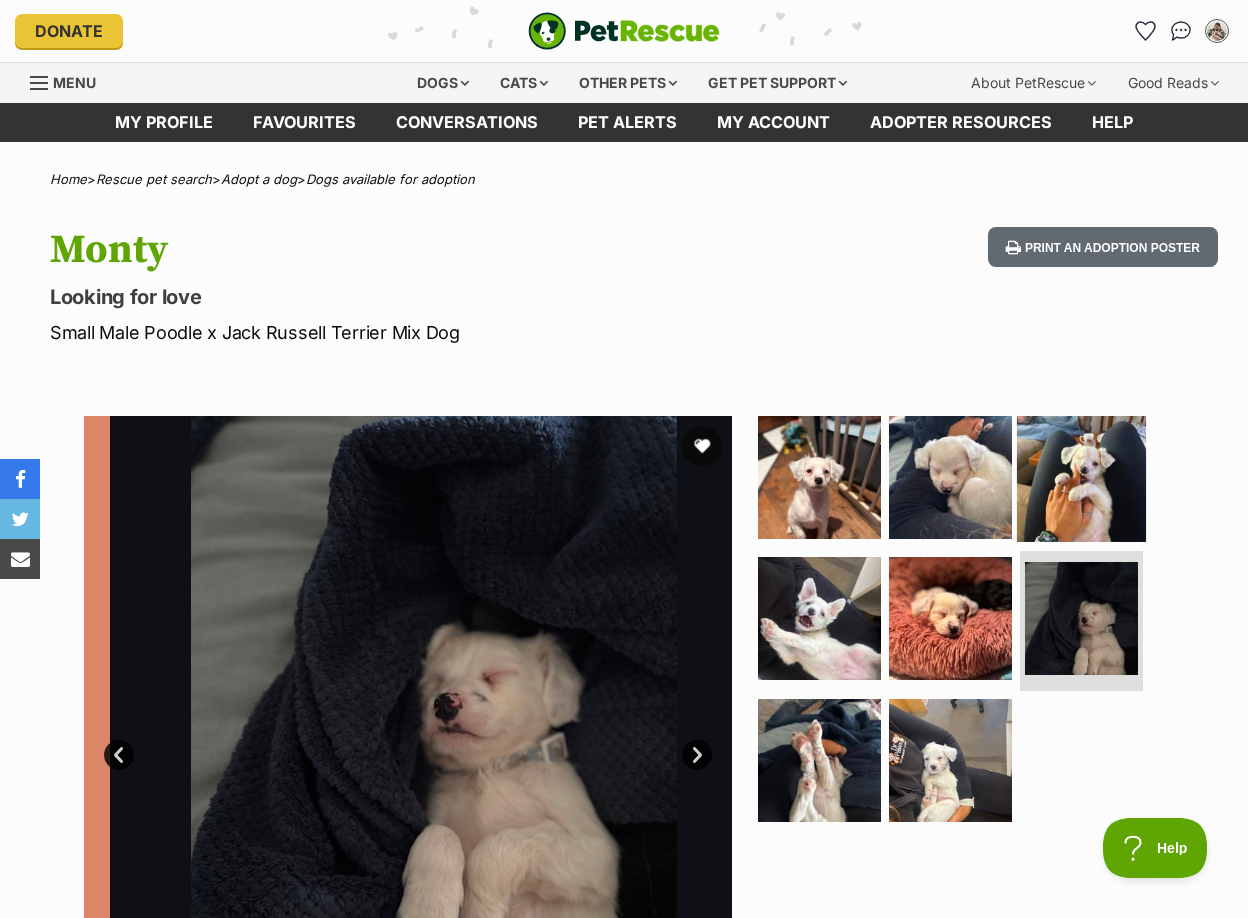 click at bounding box center [1081, 476] 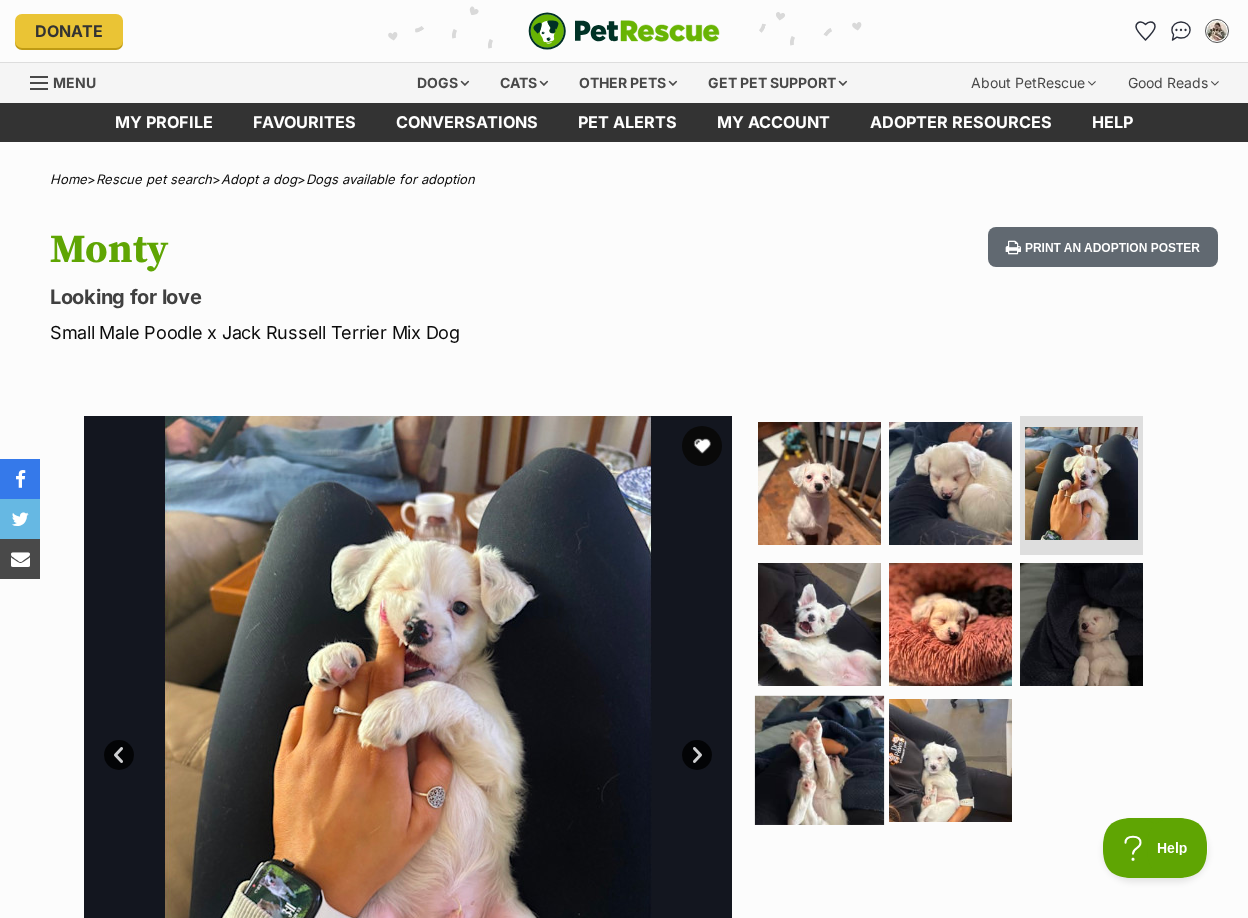click at bounding box center [819, 760] 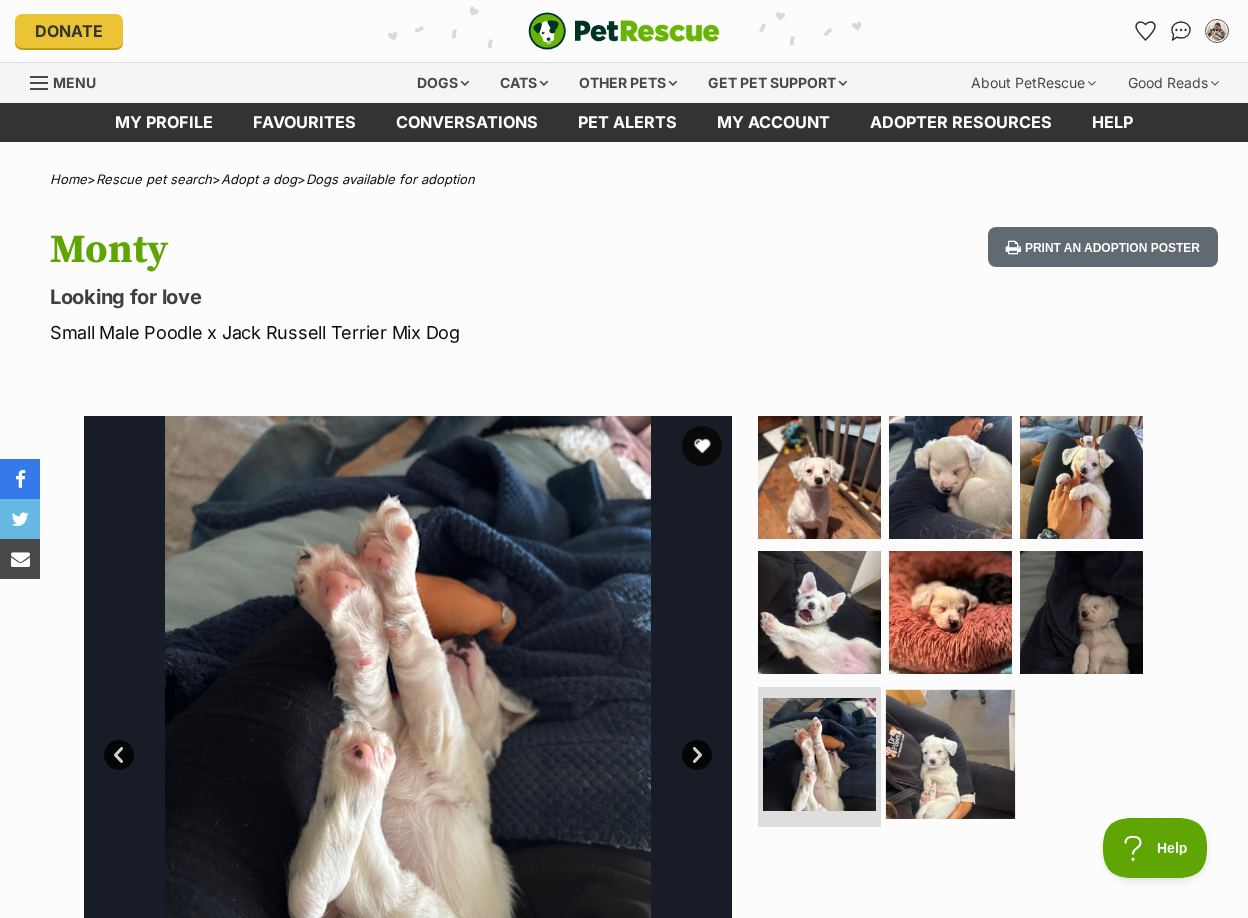 click at bounding box center (950, 754) 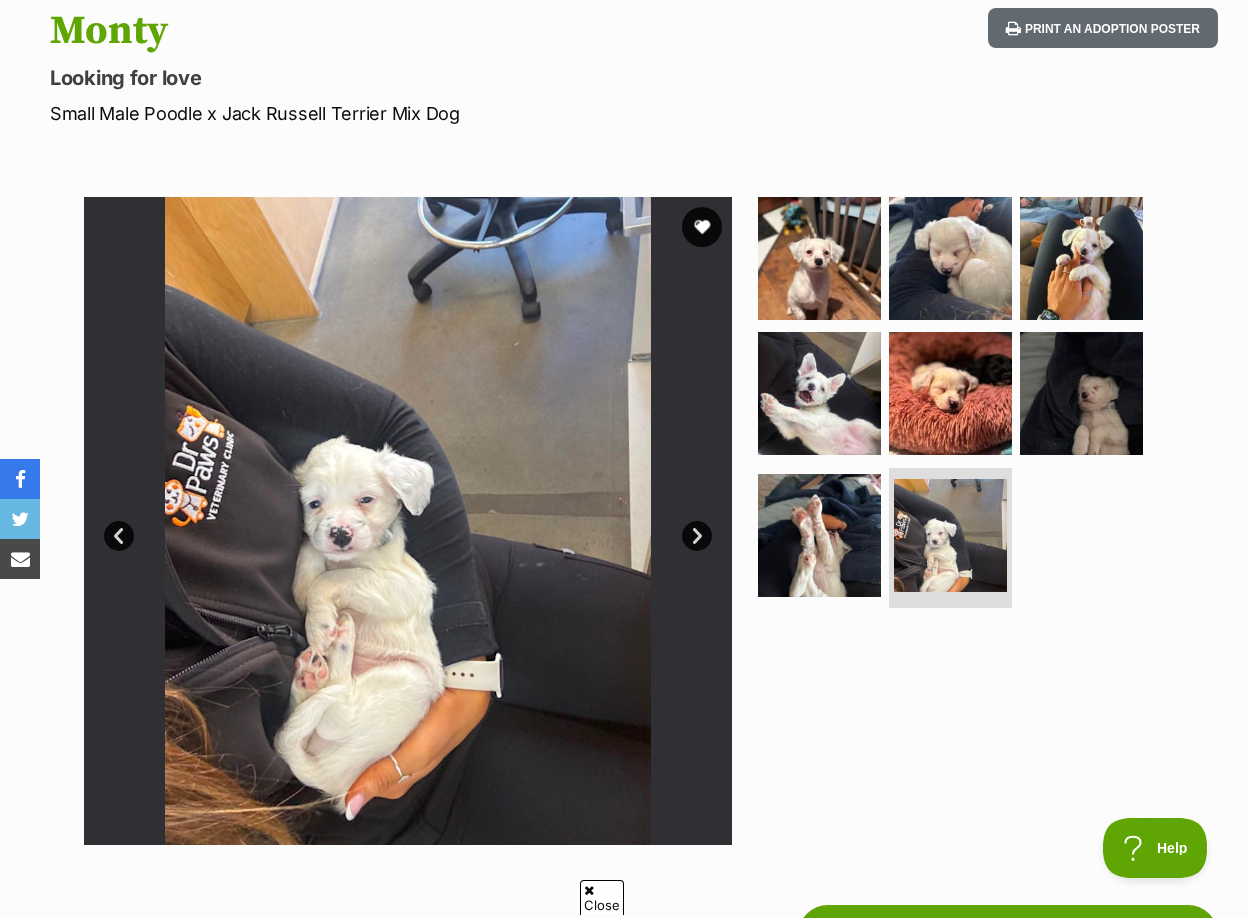 scroll, scrollTop: 333, scrollLeft: 0, axis: vertical 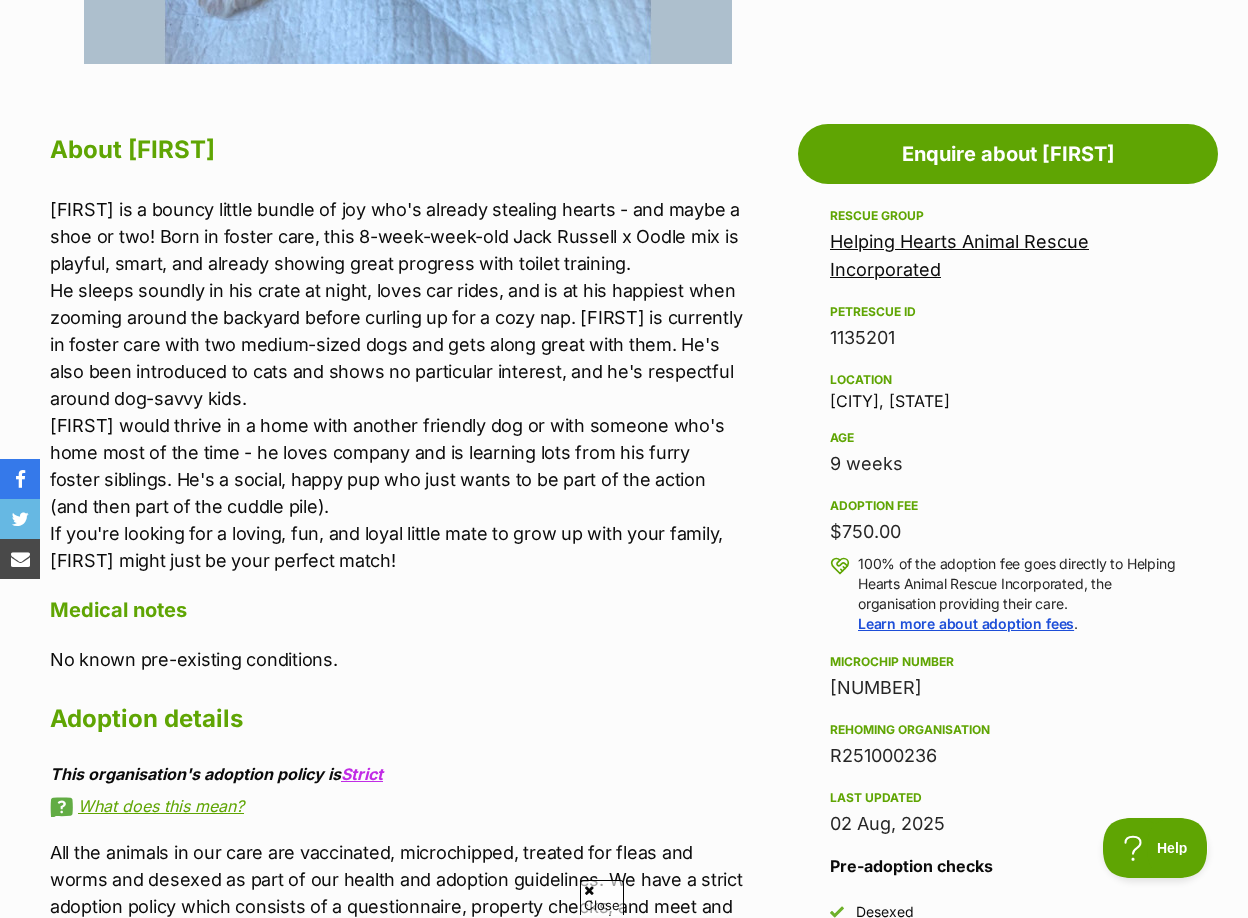 click on "[FIRST] is a bouncy little bundle of joy who's already stealing hearts - and maybe a shoe or two! Born in foster care, this 8-week-week-old Jack Russell x Oodle mix is playful, smart, and already showing great progress with toilet training.
He sleeps soundly in his crate at night, loves car rides, and is at his happiest when zooming around the backyard before curling up for a cozy nap. [FIRST] is currently in foster care with two medium-sized dogs and gets along great with them. He's also been introduced to cats and shows no particular interest, and he's respectful around dog-savvy kids.
[FIRST] would thrive in a home with another friendly dog or with someone who's home most of the time - he loves company and is learning lots from his furry foster siblings. He's a social, happy pup who just wants to be part of the action (and then part of the cuddle pile).
If you're looking for a loving, fun, and loyal little mate to grow up with your family, [FIRST] might just be your perfect match!" at bounding box center (396, 385) 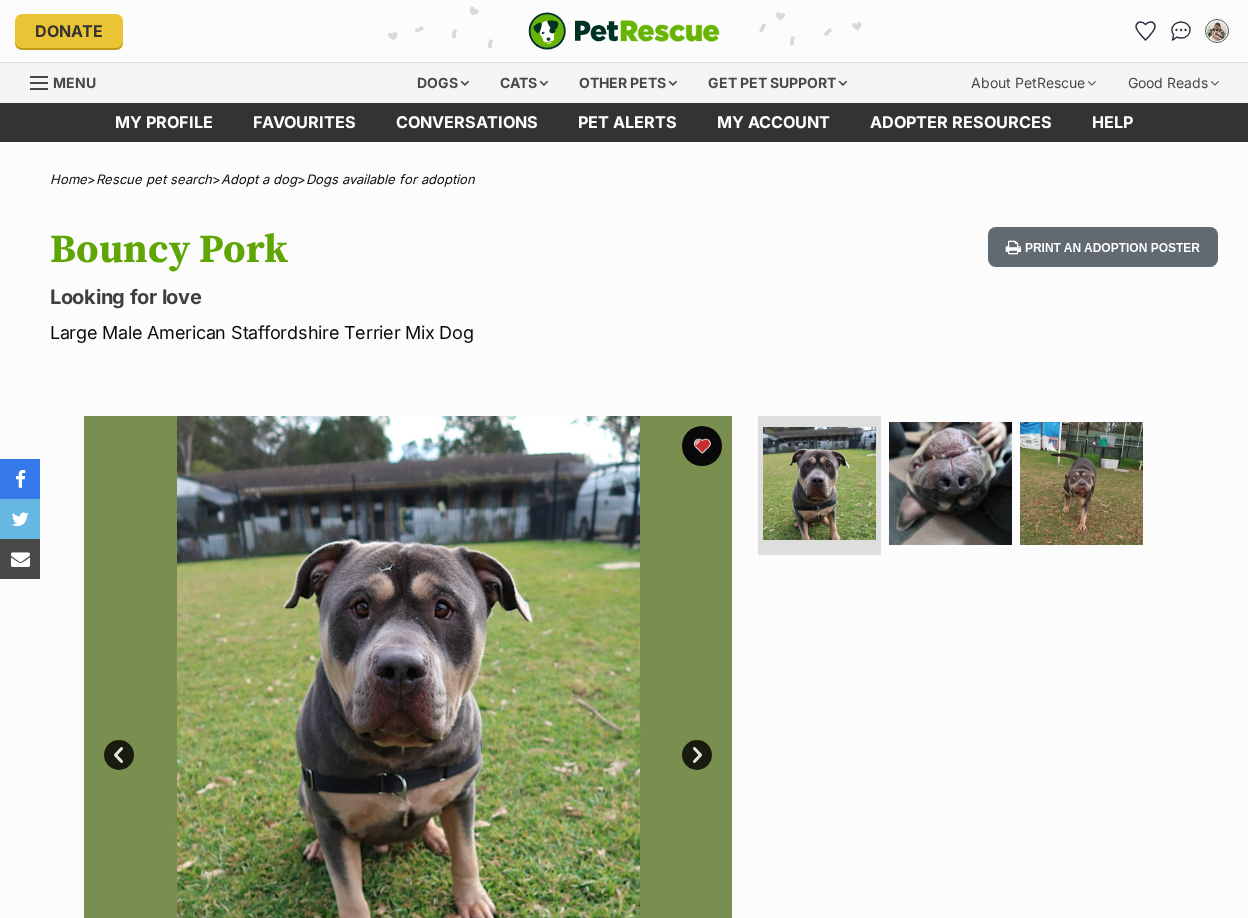 scroll, scrollTop: 0, scrollLeft: 0, axis: both 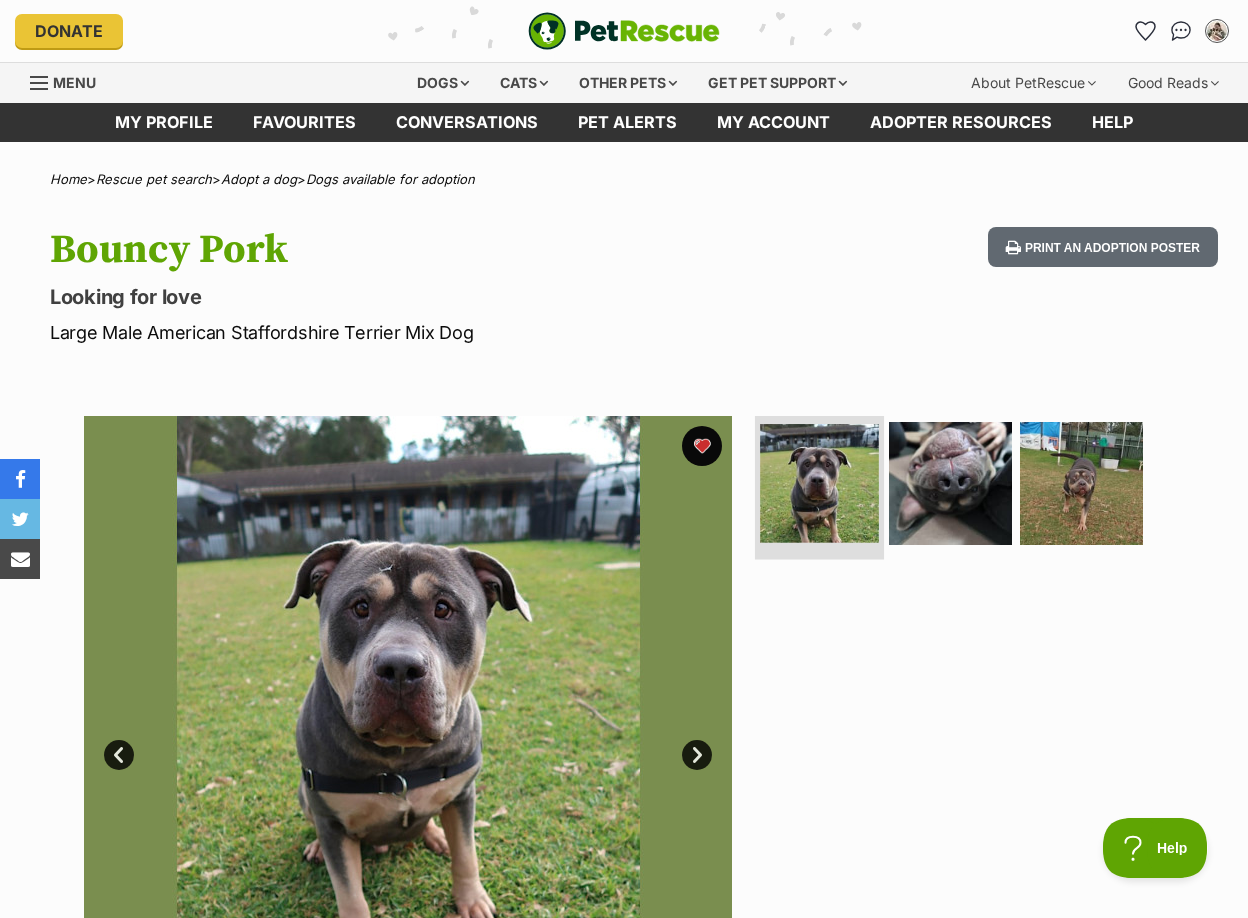 click at bounding box center [819, 483] 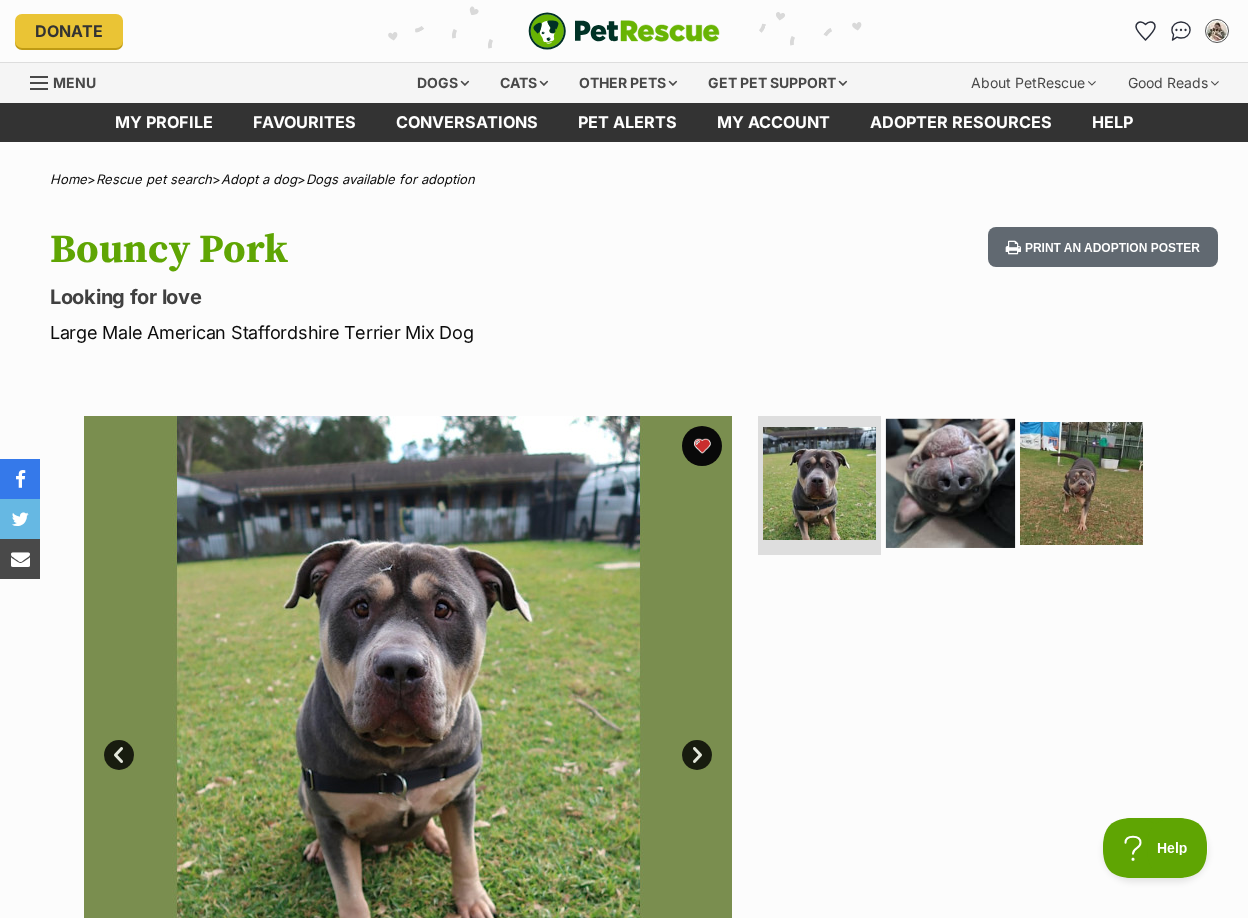 click at bounding box center (950, 482) 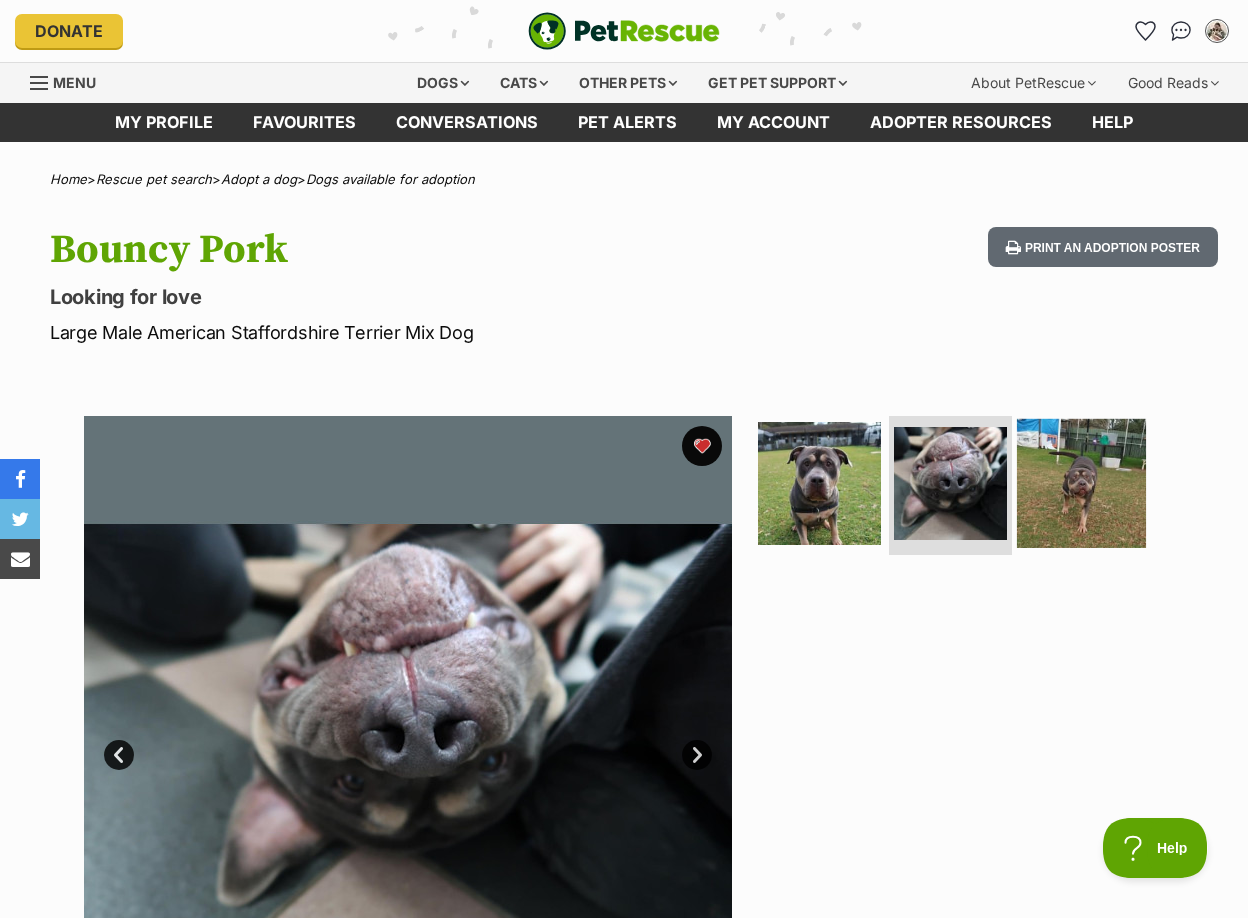click at bounding box center [1081, 482] 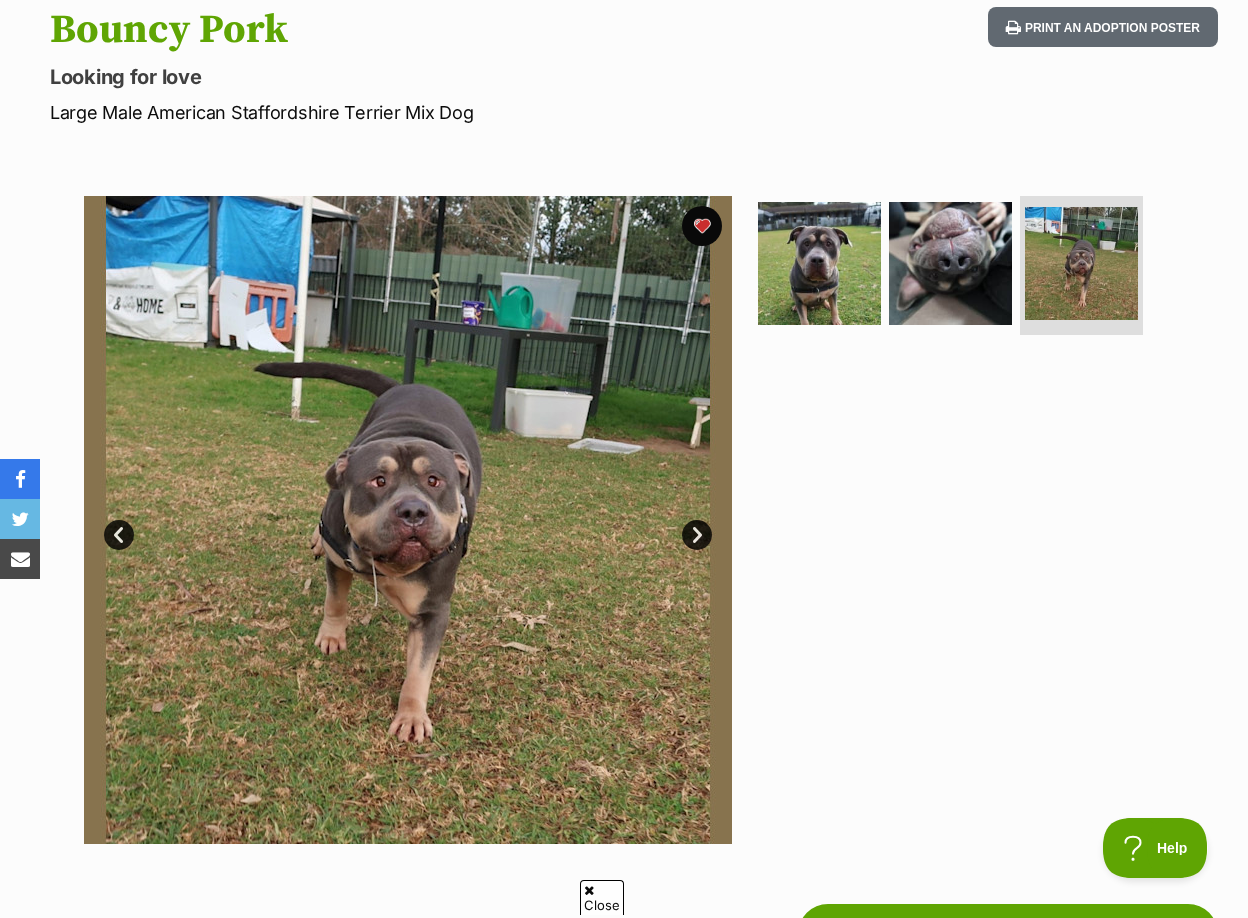 scroll, scrollTop: 333, scrollLeft: 0, axis: vertical 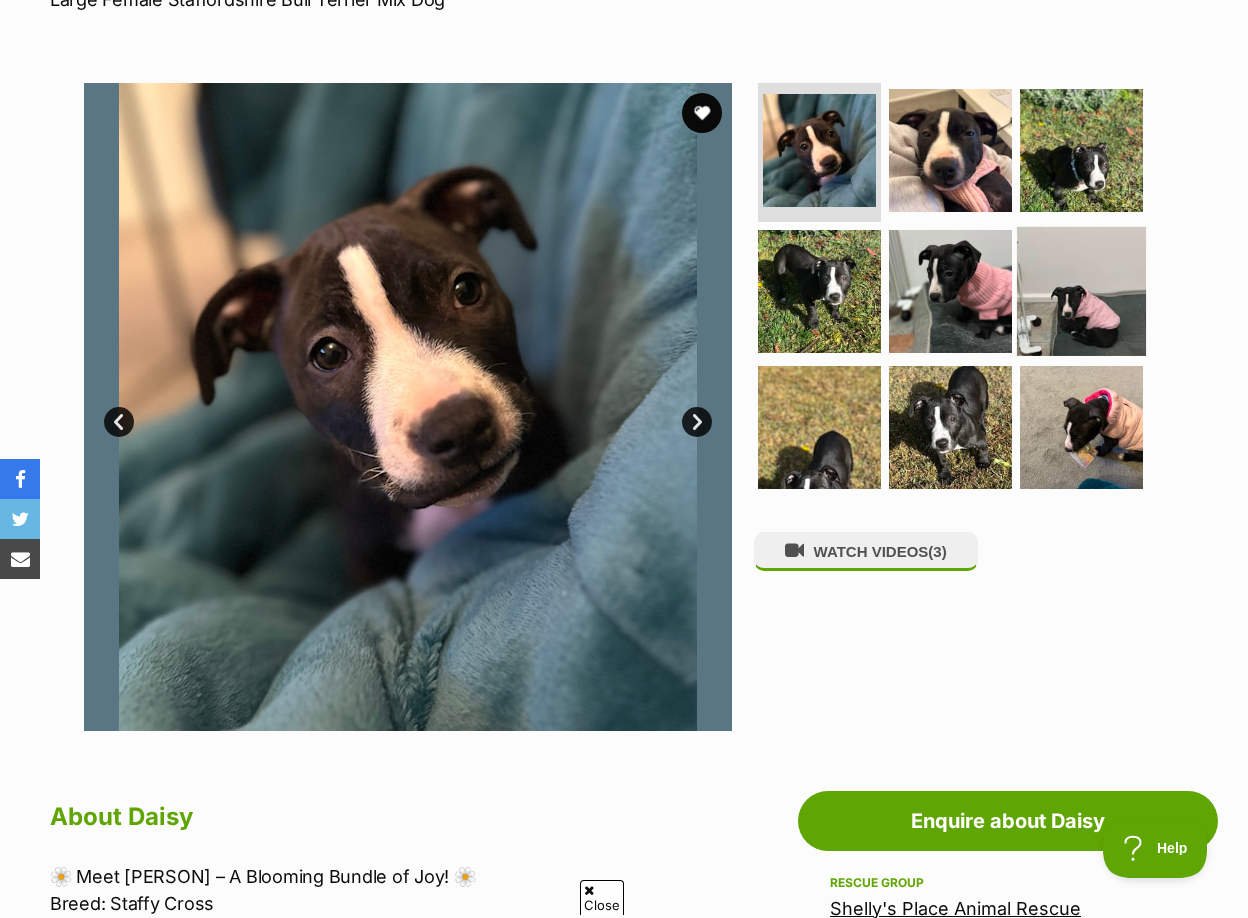 click at bounding box center [1081, 291] 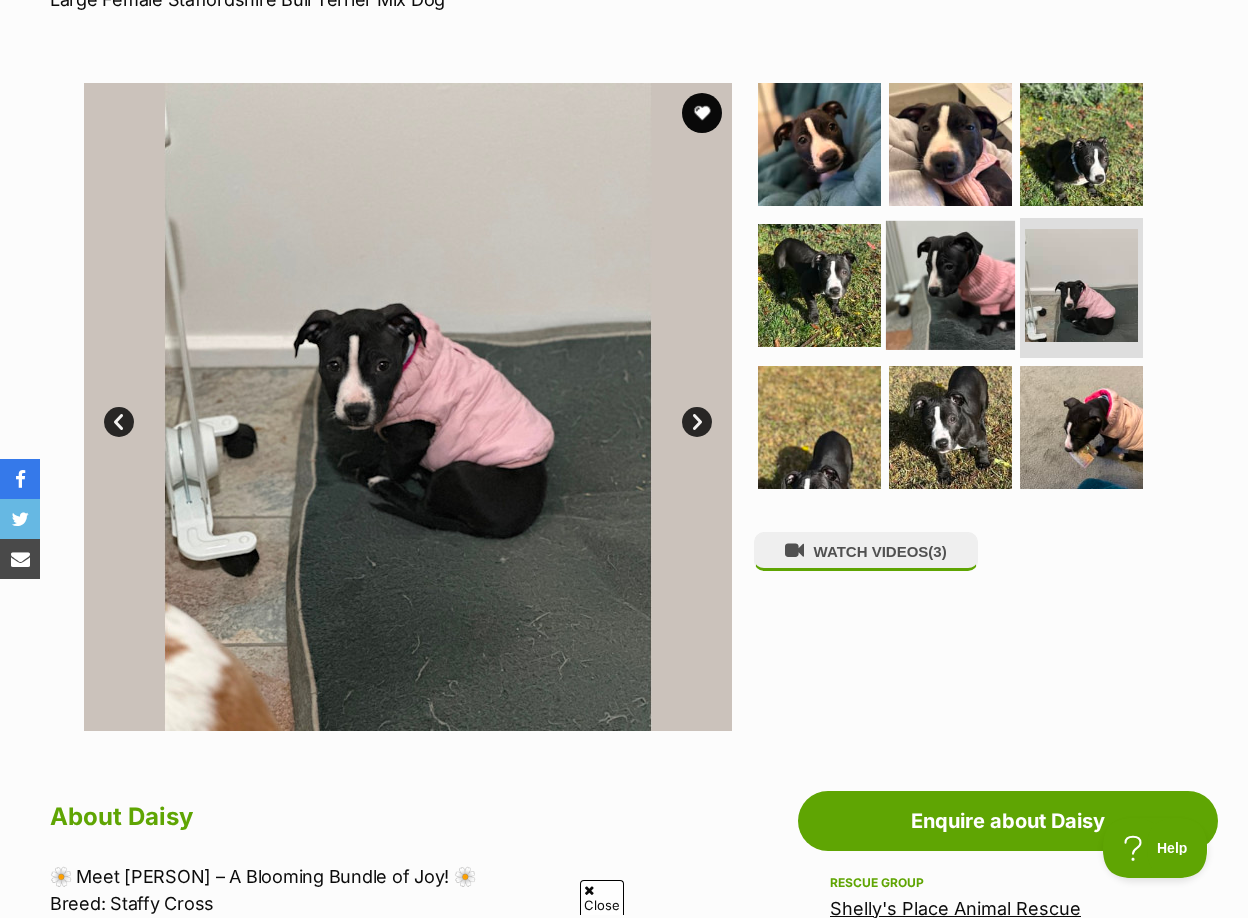 click at bounding box center [950, 285] 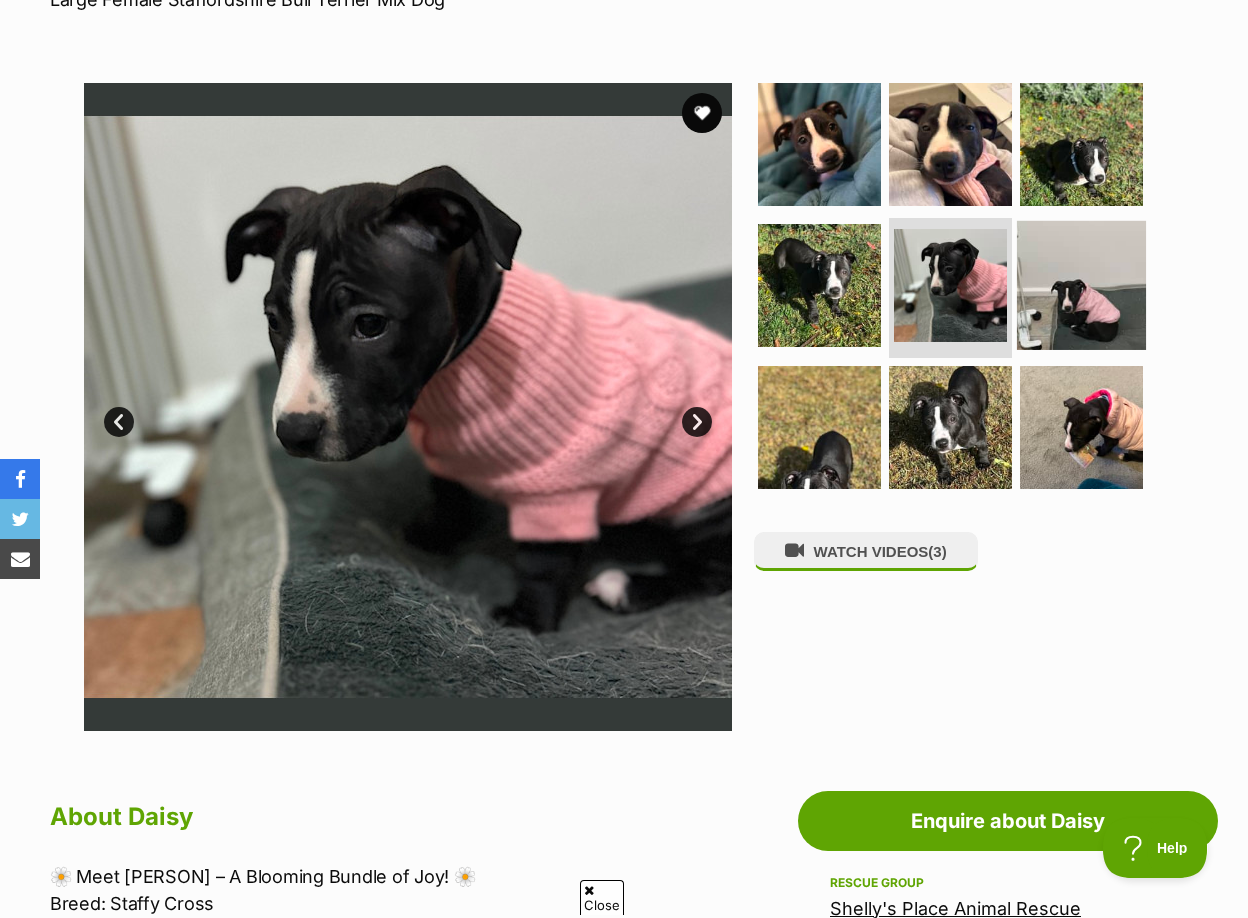 click at bounding box center [1081, 285] 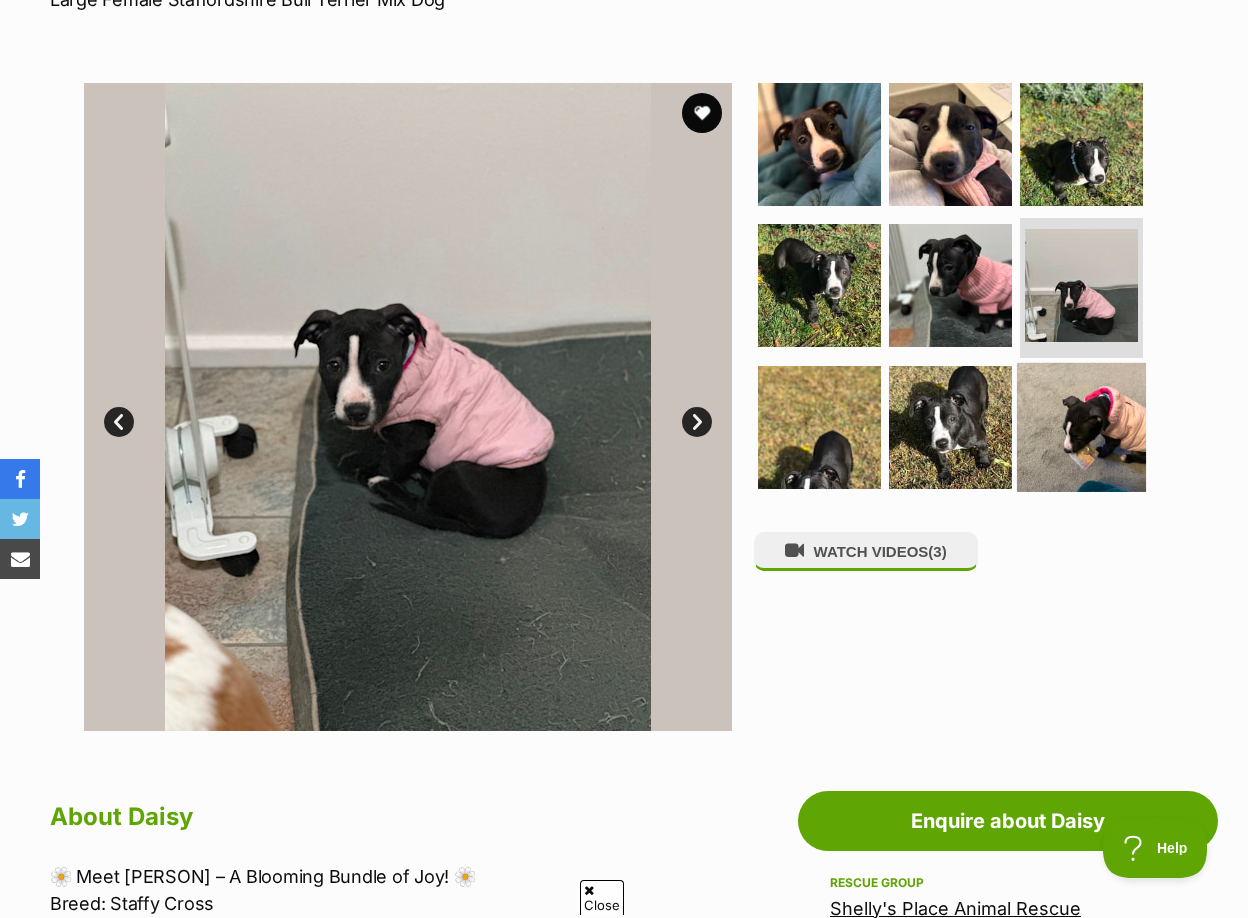 click at bounding box center [1081, 427] 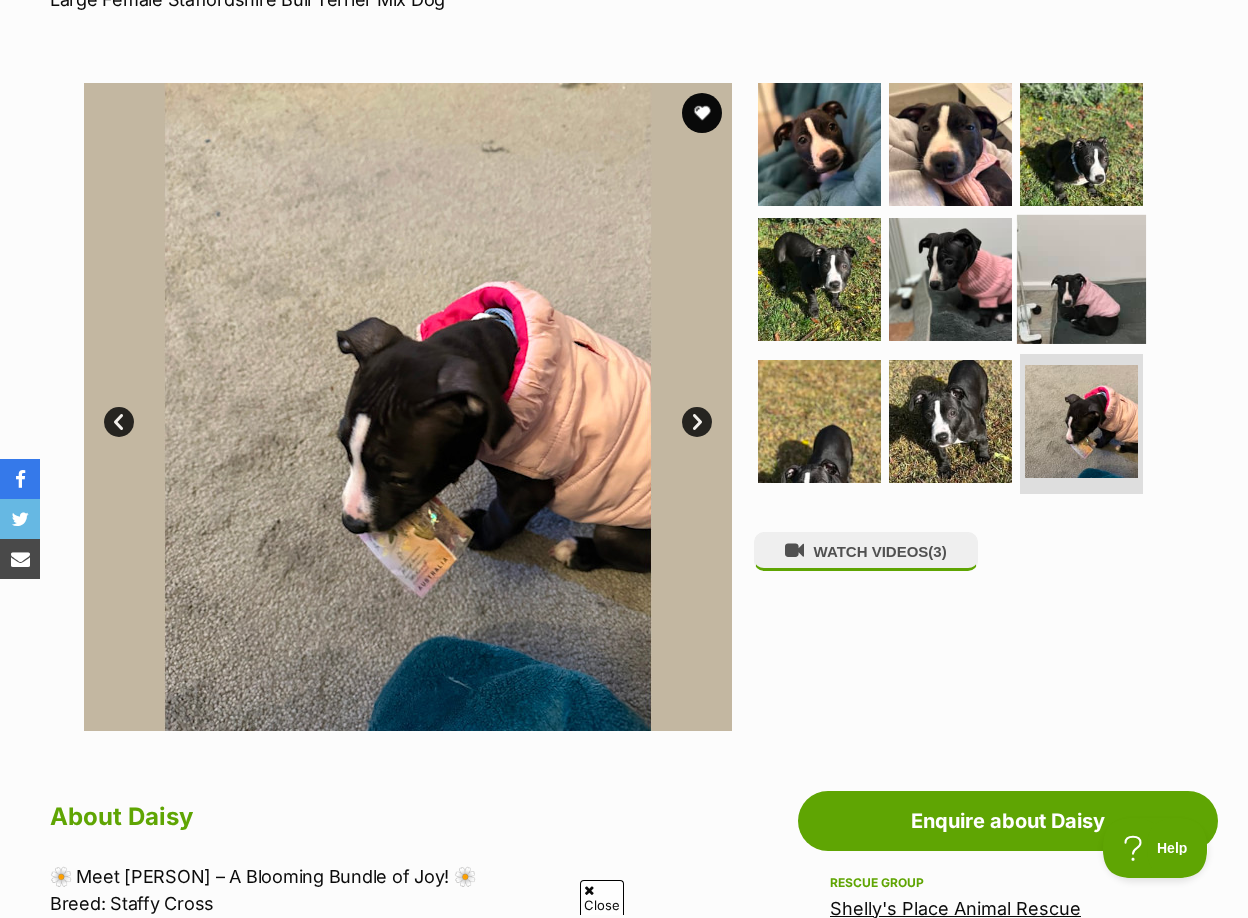 click at bounding box center [1081, 279] 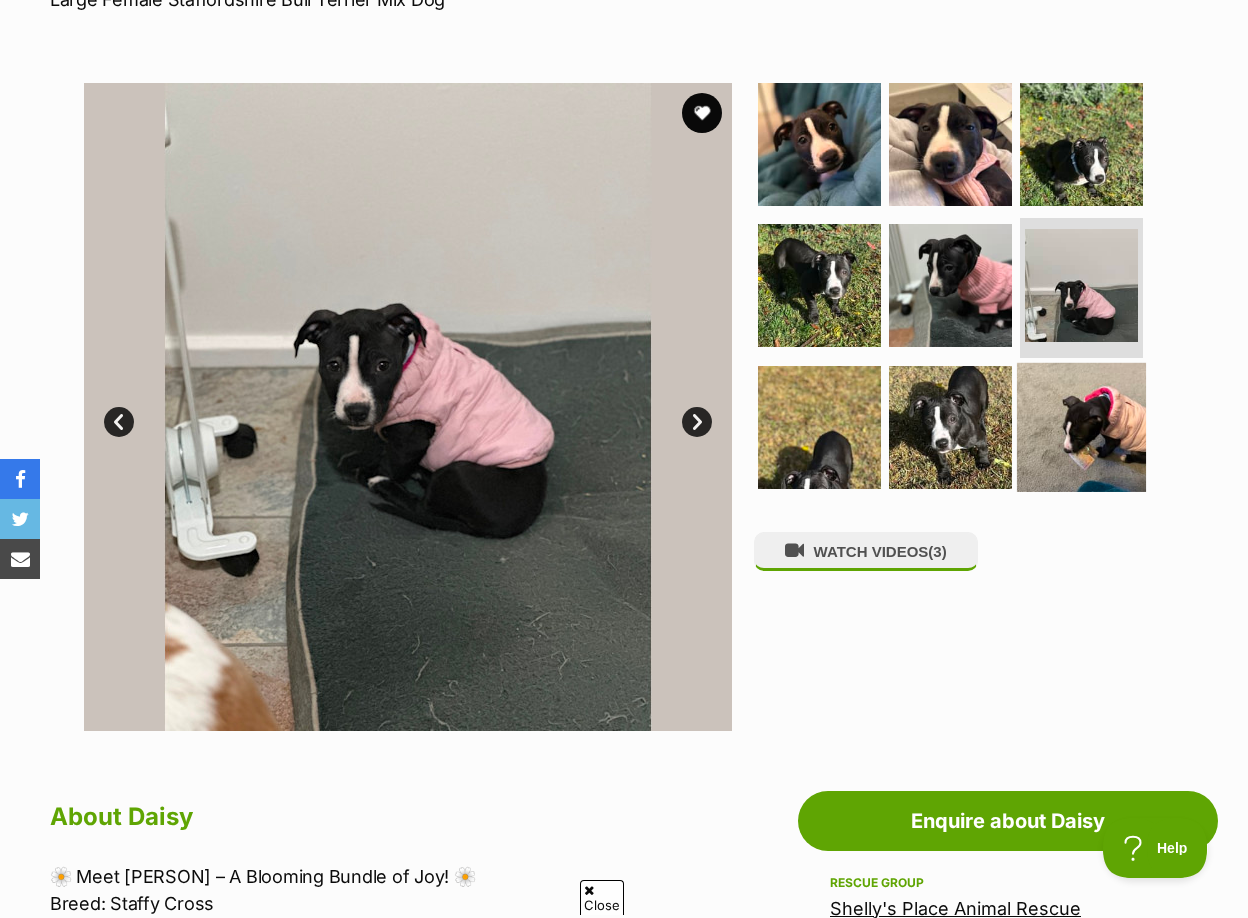 click at bounding box center (1081, 427) 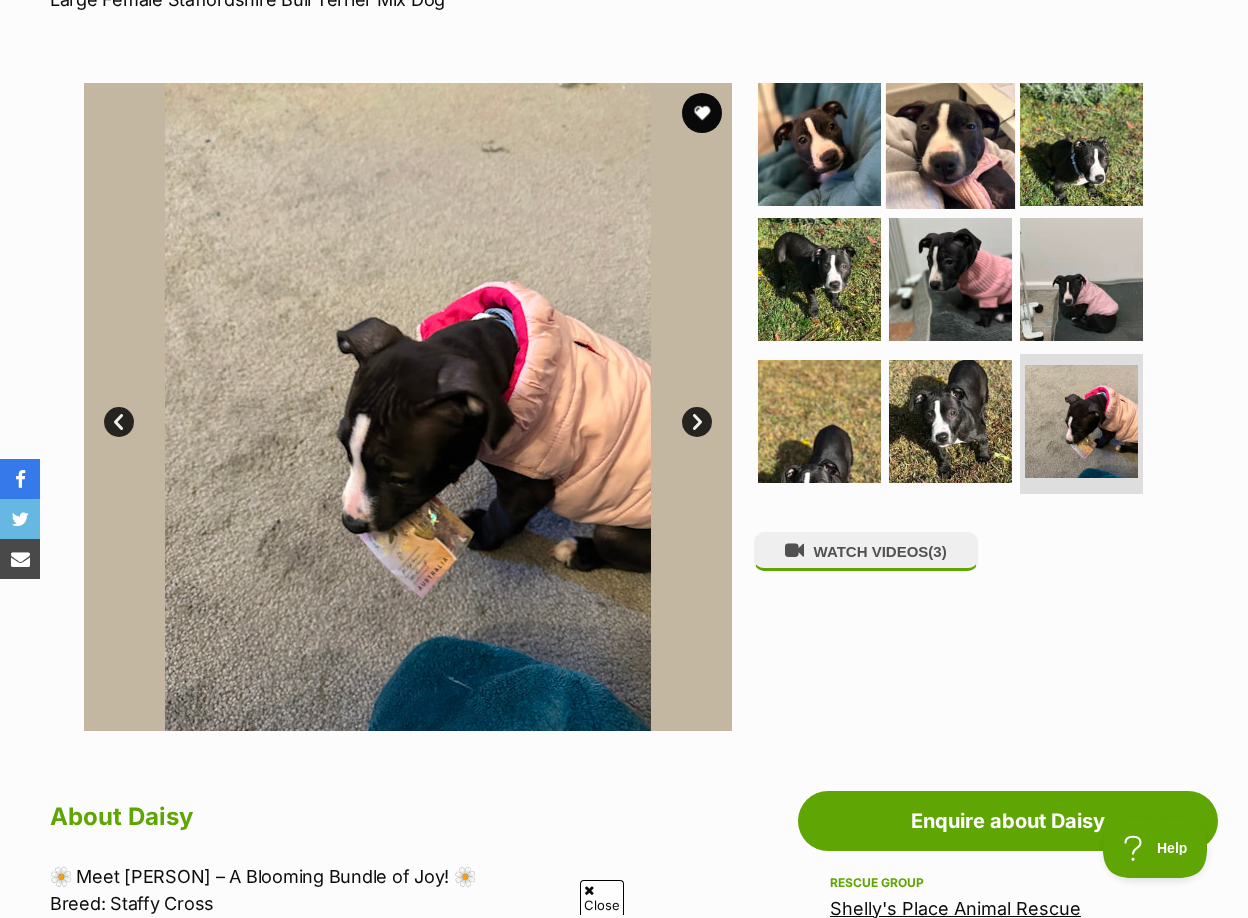 click at bounding box center (950, 143) 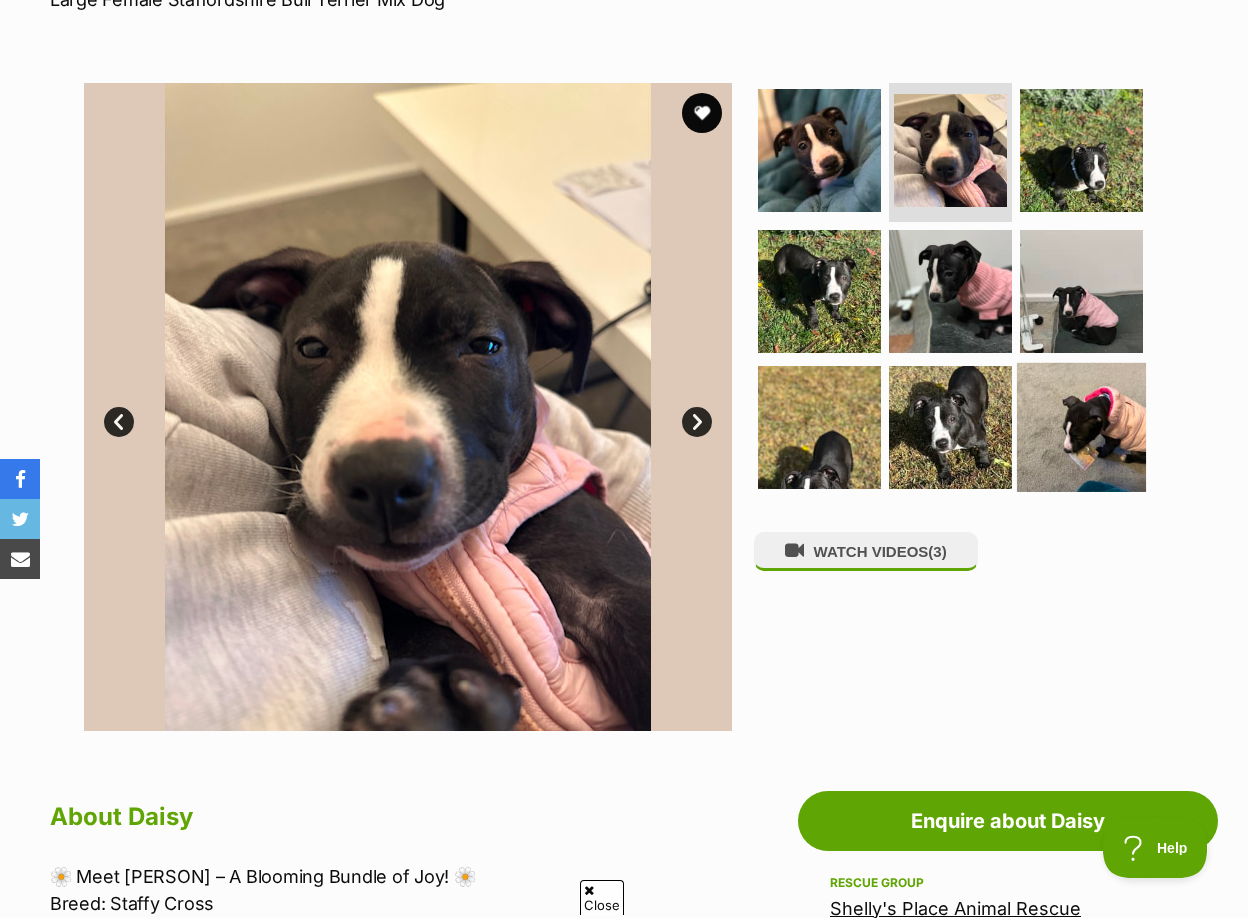 click at bounding box center [1081, 427] 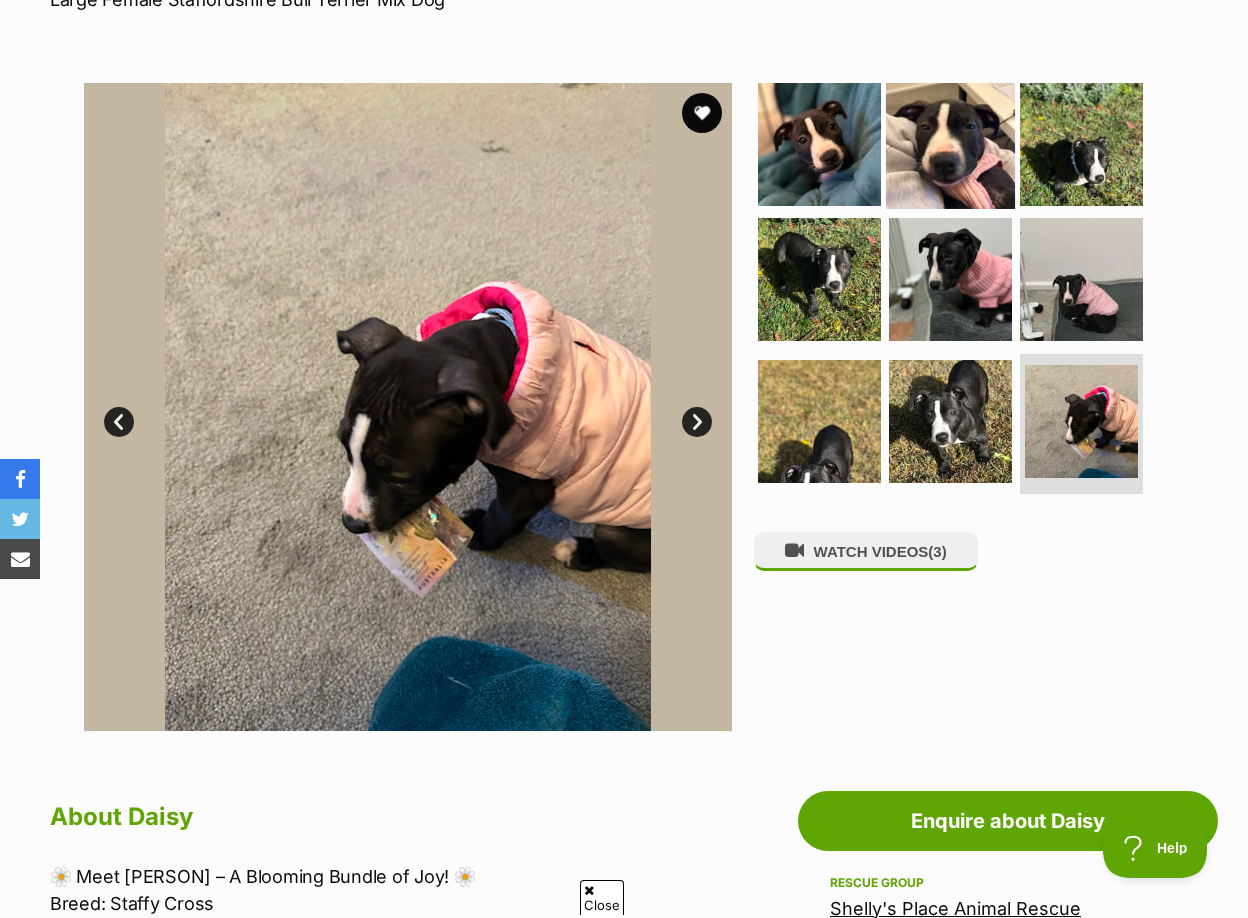 click at bounding box center [950, 143] 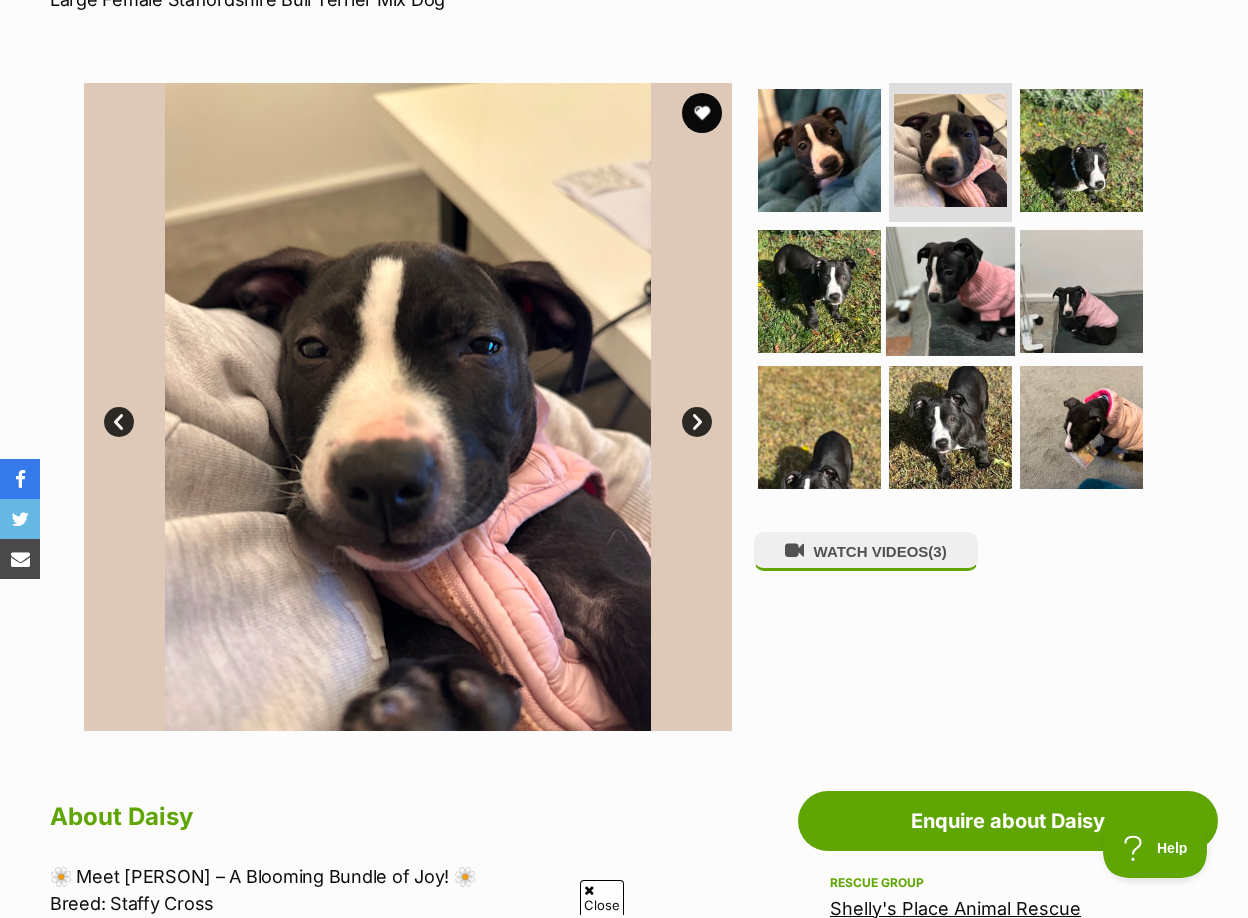 click at bounding box center (950, 291) 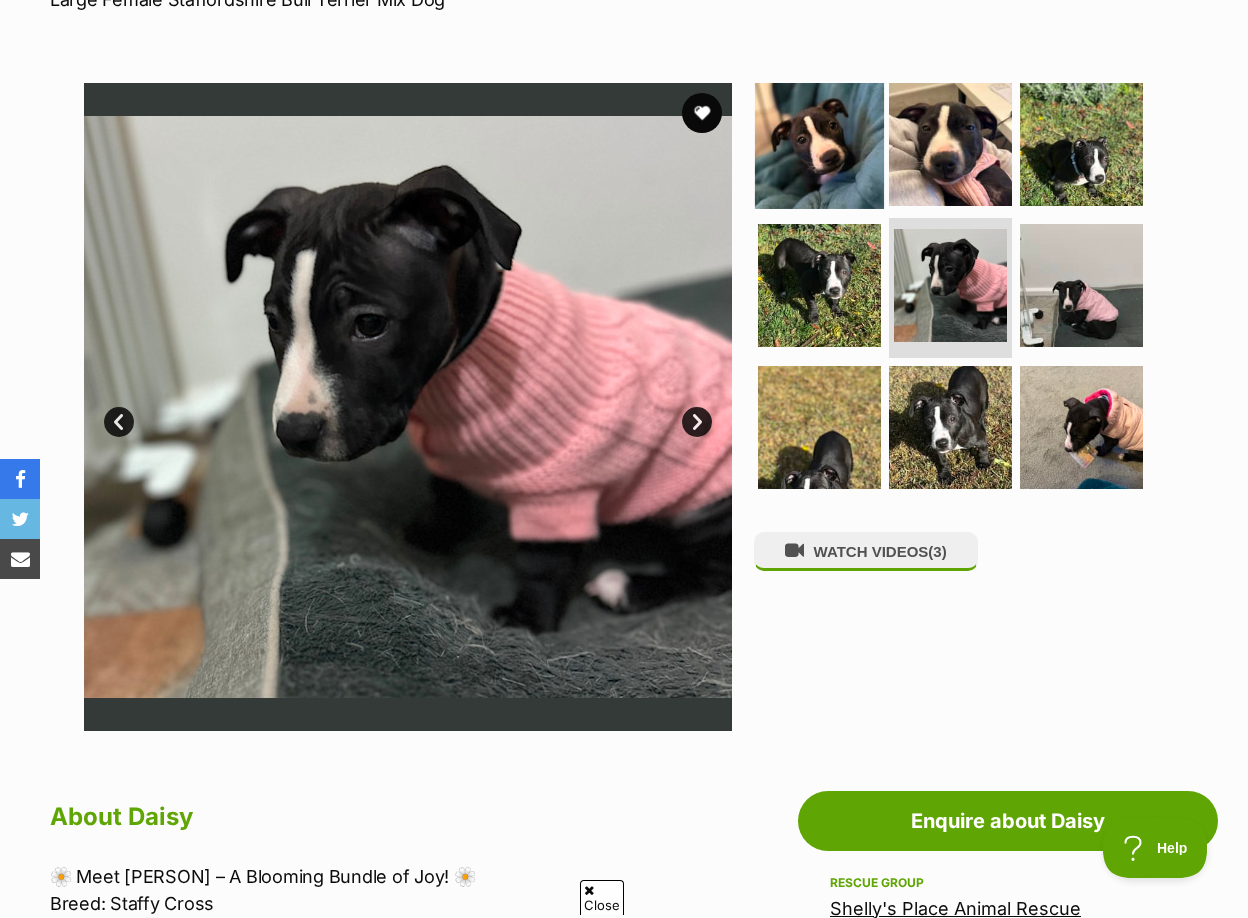 click at bounding box center (819, 143) 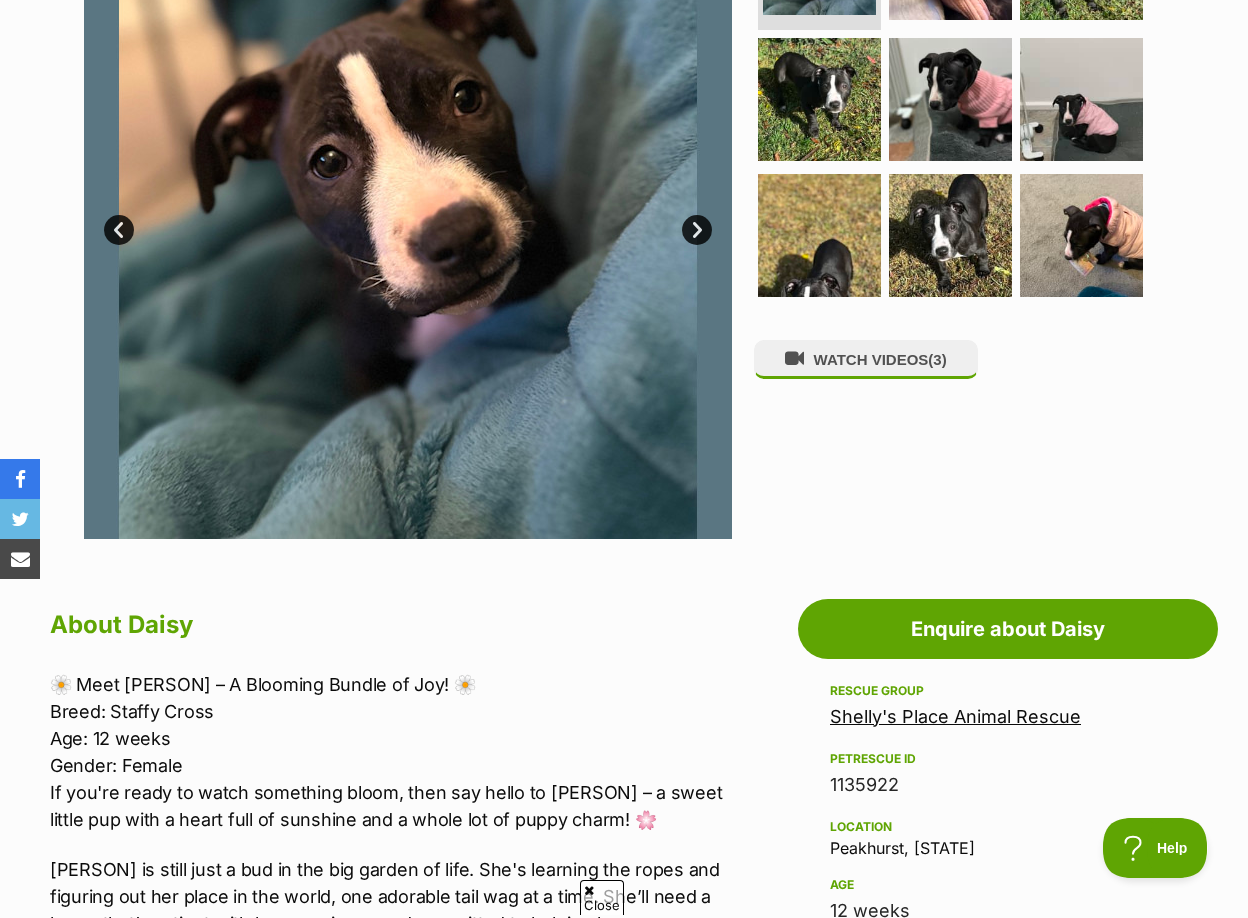 scroll, scrollTop: 667, scrollLeft: 0, axis: vertical 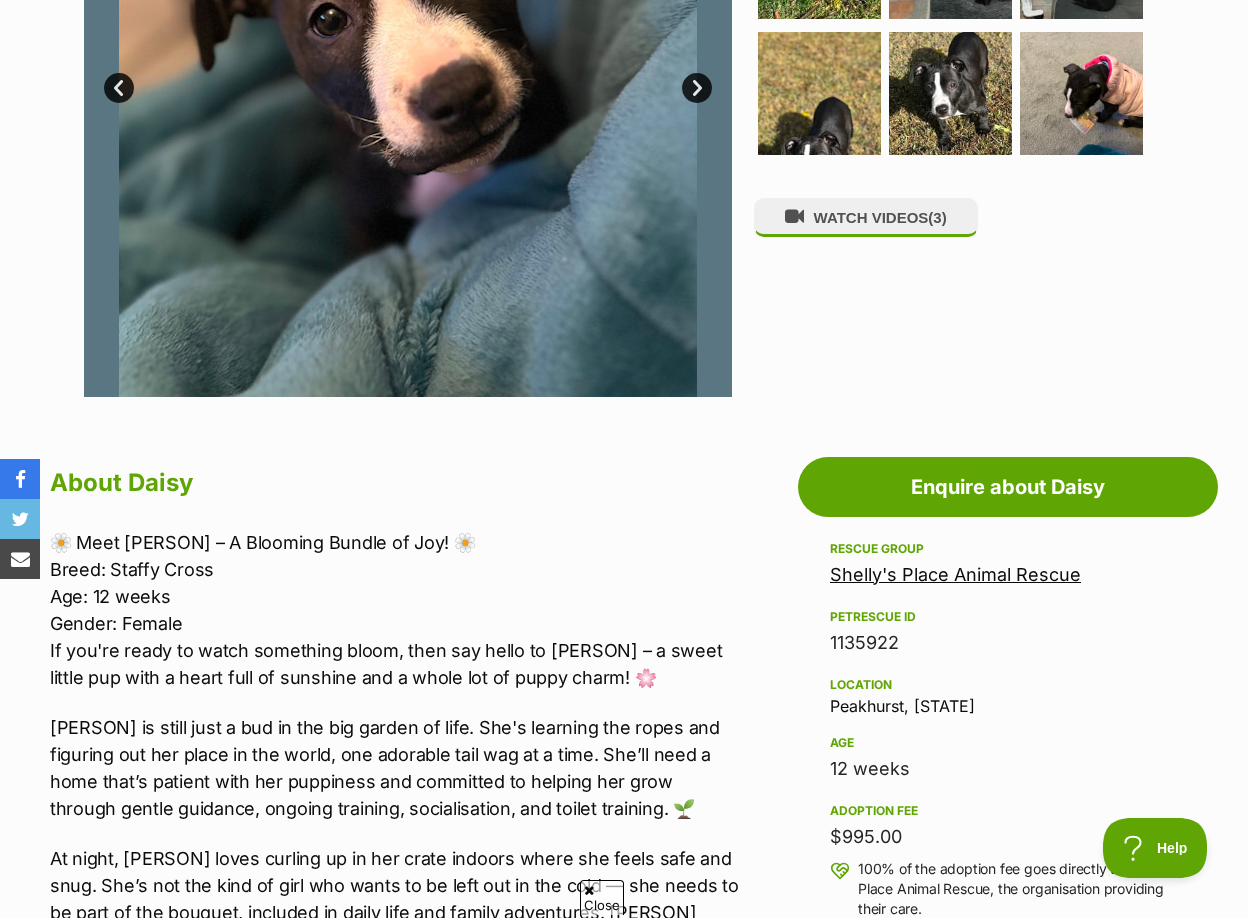 click on "About Daisy
🌼 Meet Daisy – A Blooming Bundle of Joy! 🌼
Breed: Staffy Cross
Age: 12 weeks
Gender: Female
If you're ready to watch something bloom, then say hello to Daisy – a sweet little pup with a heart full of sunshine and a whole lot of puppy charm! 🌸
Daisy is still just a bud in the big garden of life. She's learning the ropes and figuring out her place in the world, one adorable tail wag at a time. She’ll need a home that’s patient with her puppiness and committed to helping her grow through gentle guidance, ongoing training, socialisation, and toilet training. 🌱
At night, Daisy loves curling up in her crate indoors where she feels safe and snug. She’s not the kind of girl who wants to be left out in the cold — she needs to be part of the bouquet, included in daily life and family adventures. Daisy blossoms when she’s close to her humans and will thrive in a home where she gets plenty of mental stimulation, playtime, and, of course, cuddles! 🌼💕" at bounding box center (396, 1642) 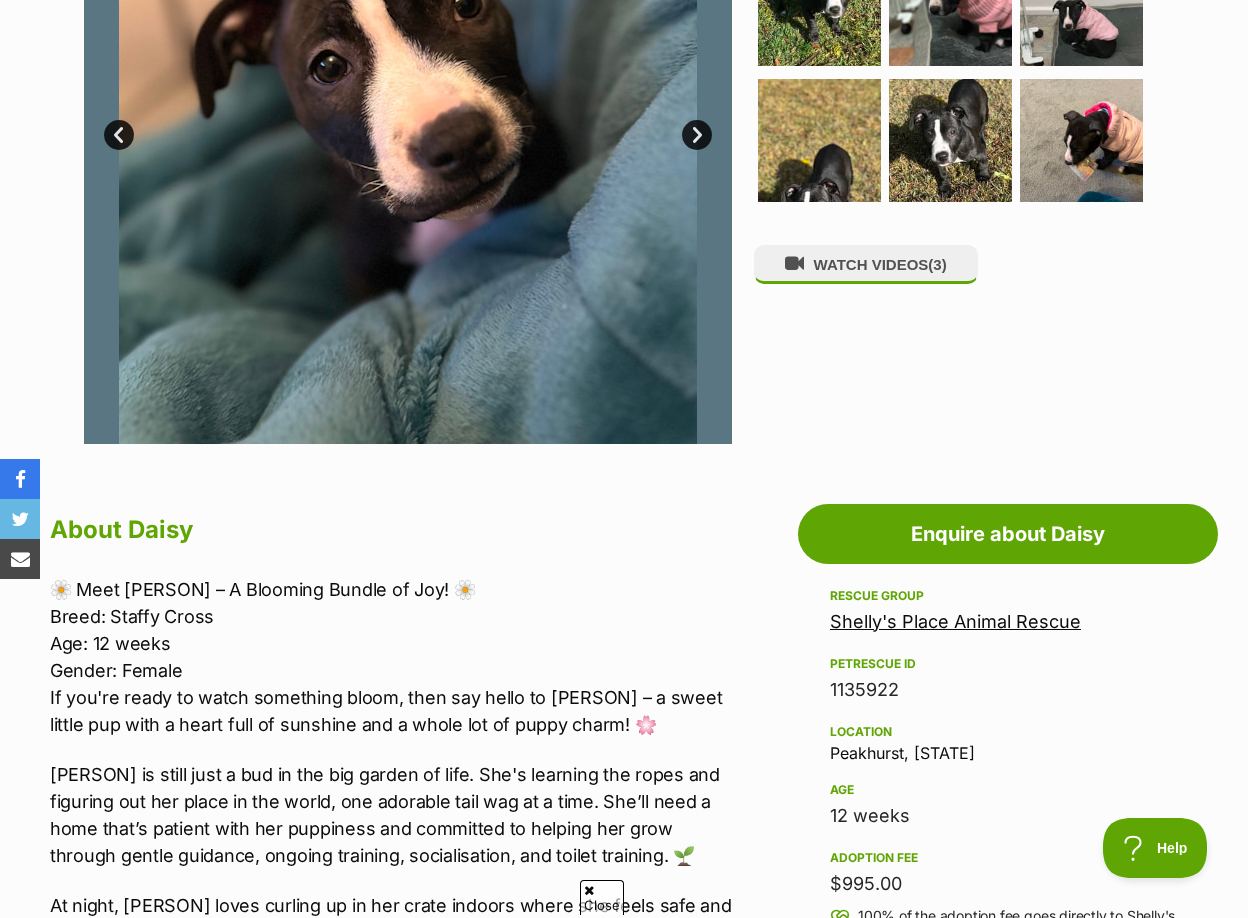 scroll, scrollTop: 0, scrollLeft: 0, axis: both 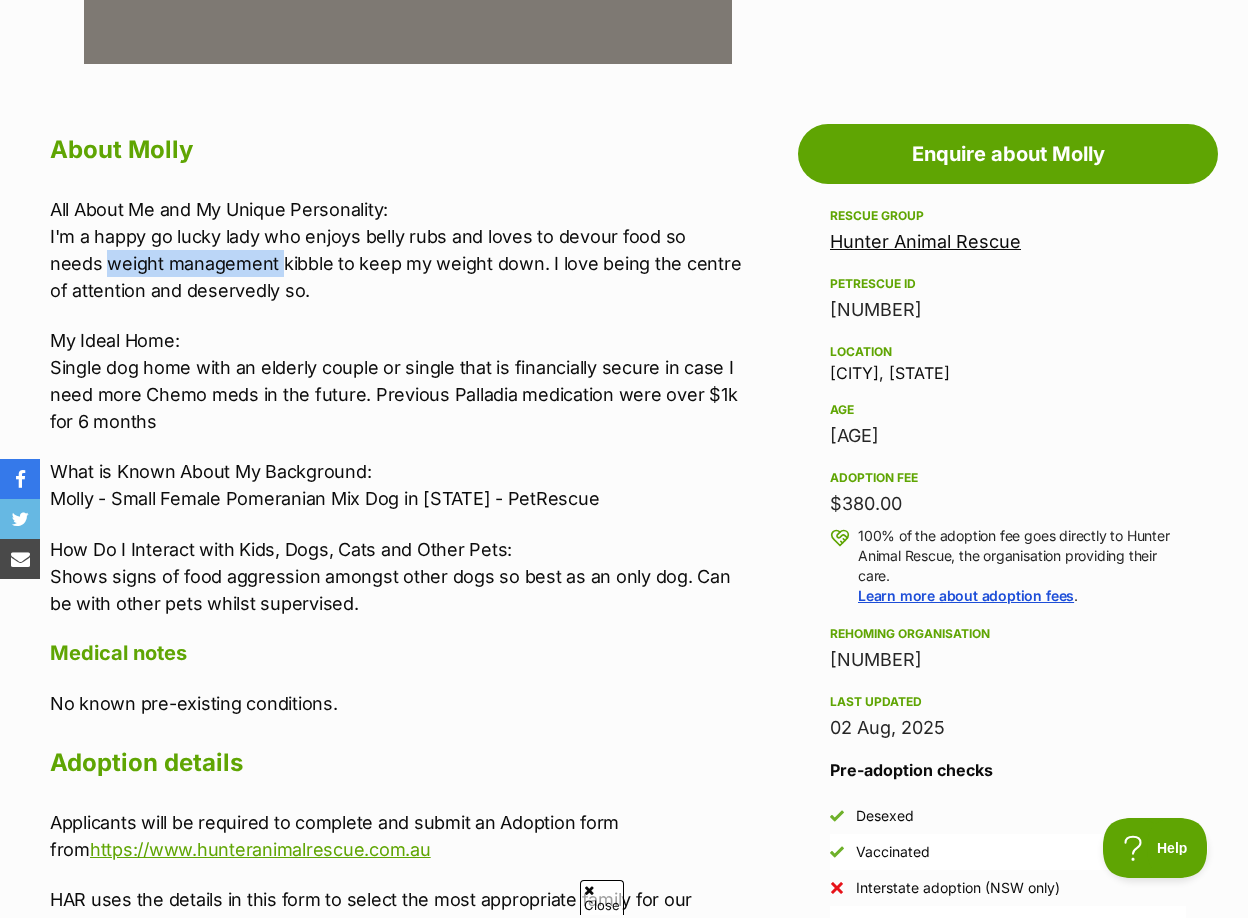 drag, startPoint x: 51, startPoint y: 268, endPoint x: 227, endPoint y: 256, distance: 176.40862 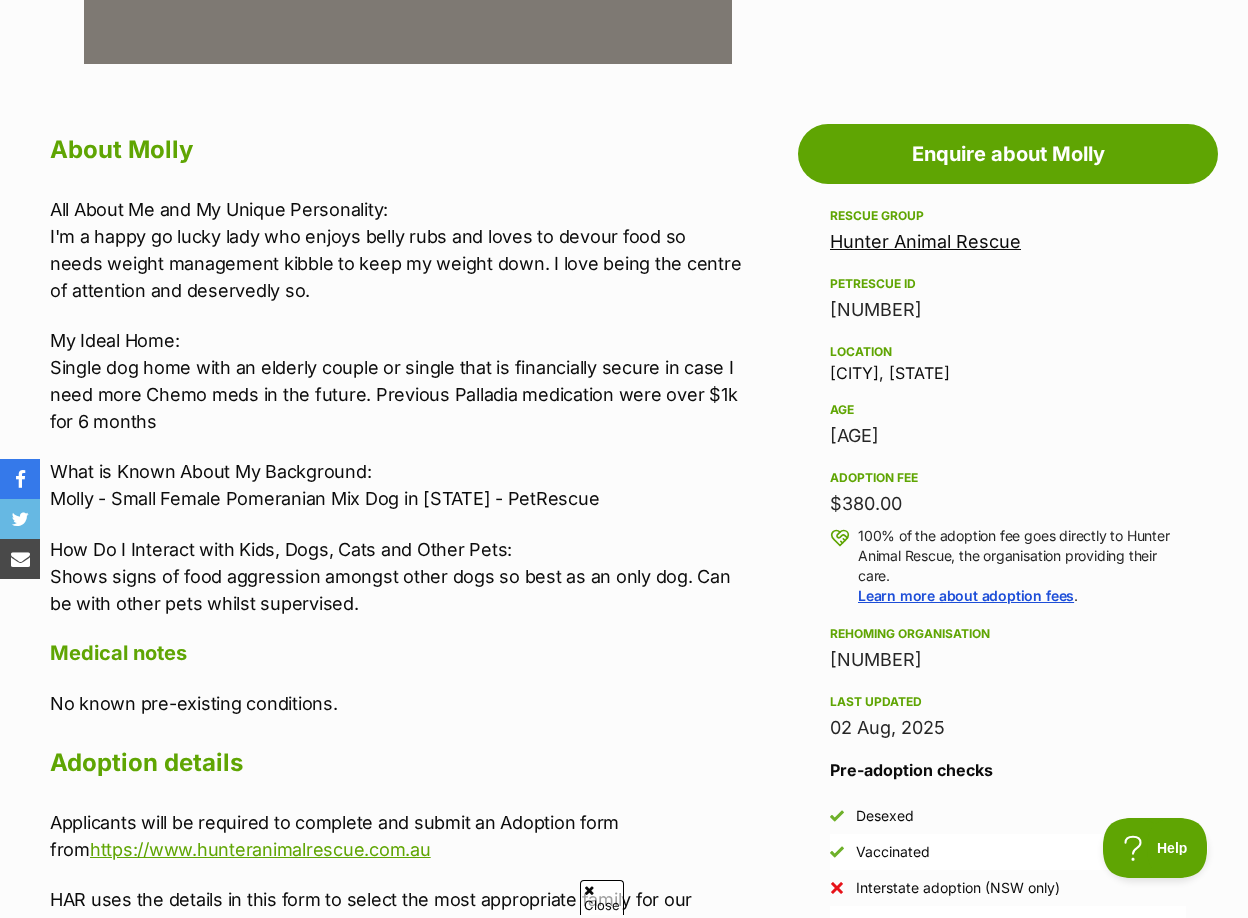 click on "I'm a happy go lucky lady who enjoys belly rubs and loves to devour food so needs weight management kibble to keep my weight down. I love being the centre of attention and deservedly so.
My Ideal Home:
Single dog home with an elderly couple or single that is financially secure in case I need more Chemo meds in the future. Previous Palladia medication were over $1k for 6 months
What is Known About My Background:
How Do I Interact with Kids, Dogs, Cats and Other Pets:
Shows signs of food aggression amongst other dogs so best as an only dog. Can be with other pets whilst supervised." at bounding box center (396, 406) 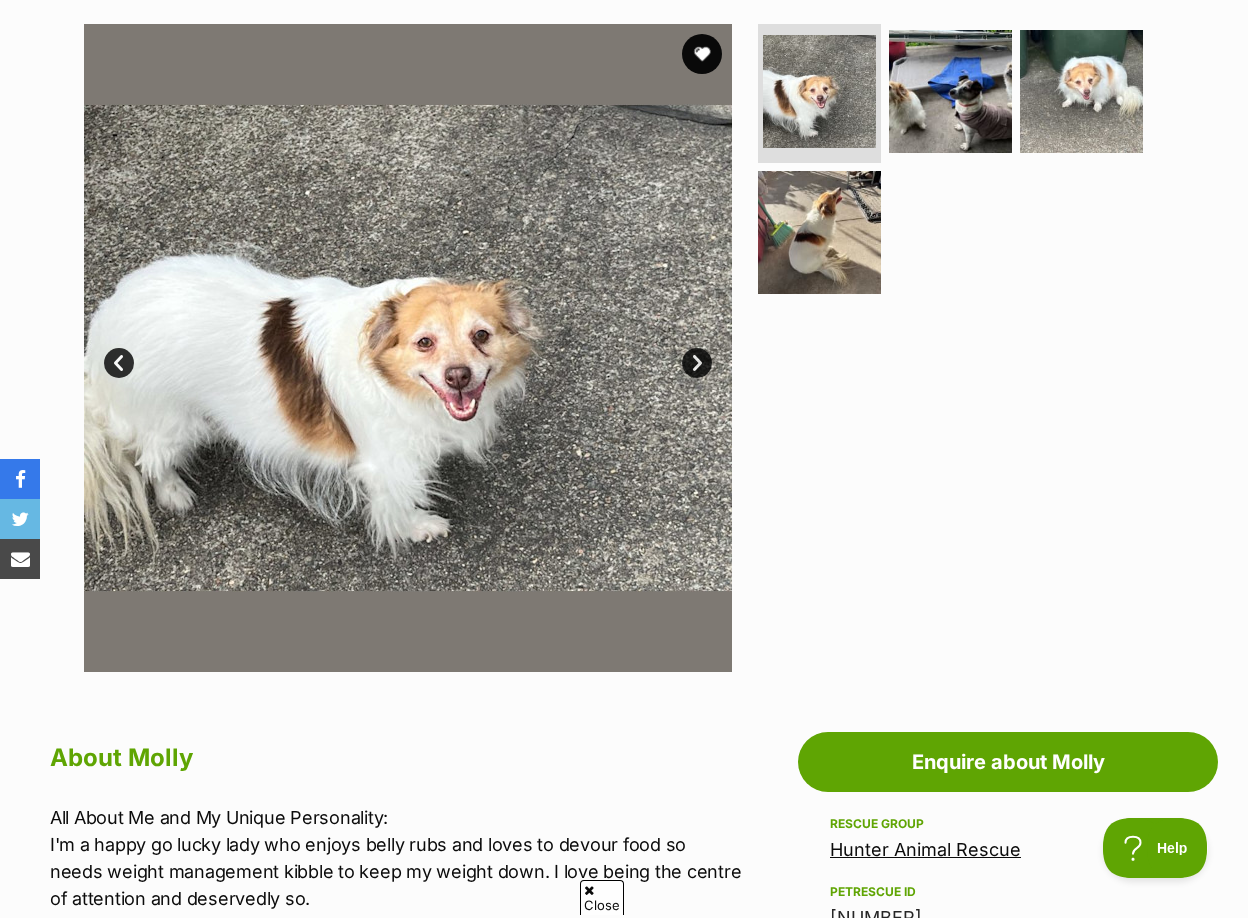 scroll, scrollTop: 333, scrollLeft: 0, axis: vertical 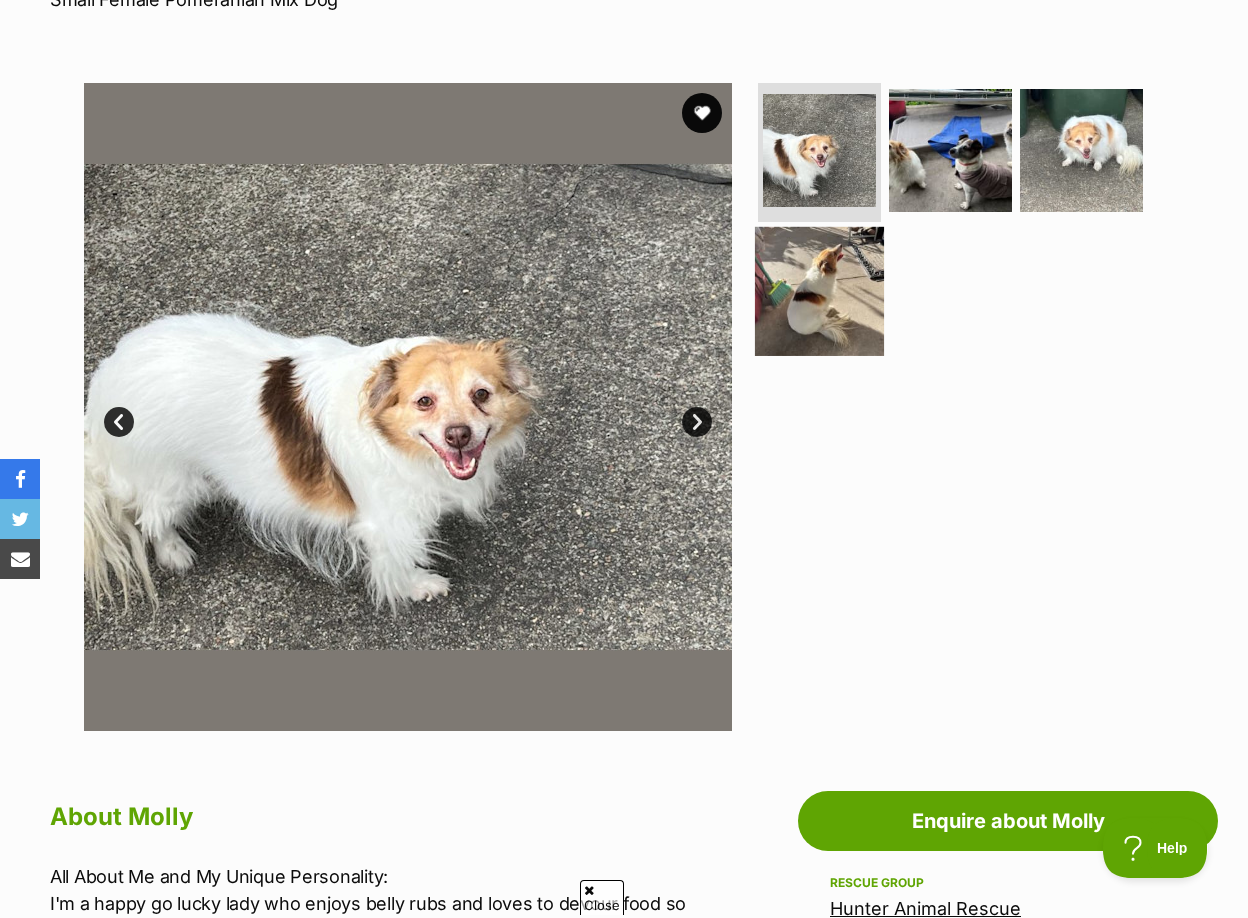 click at bounding box center (819, 291) 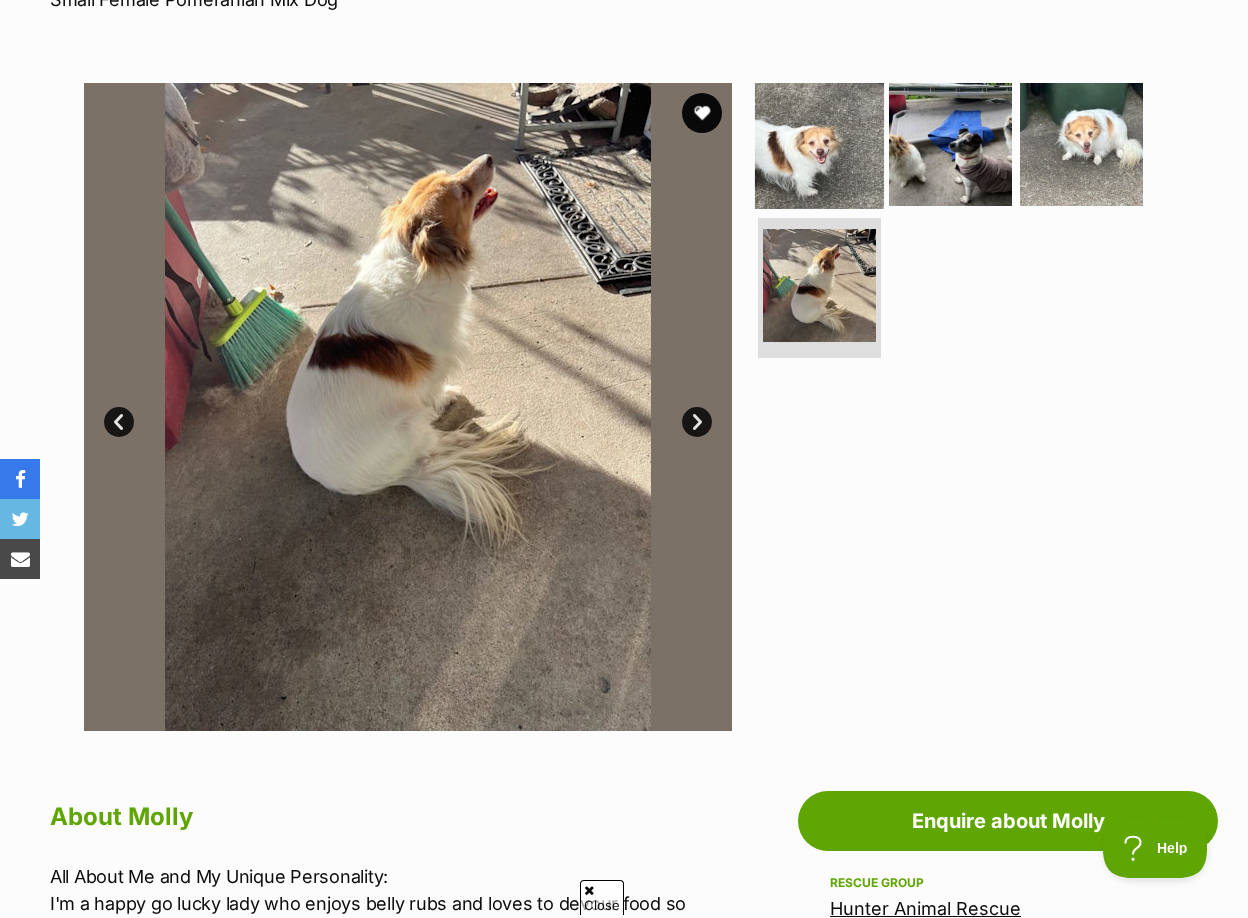 click at bounding box center [819, 143] 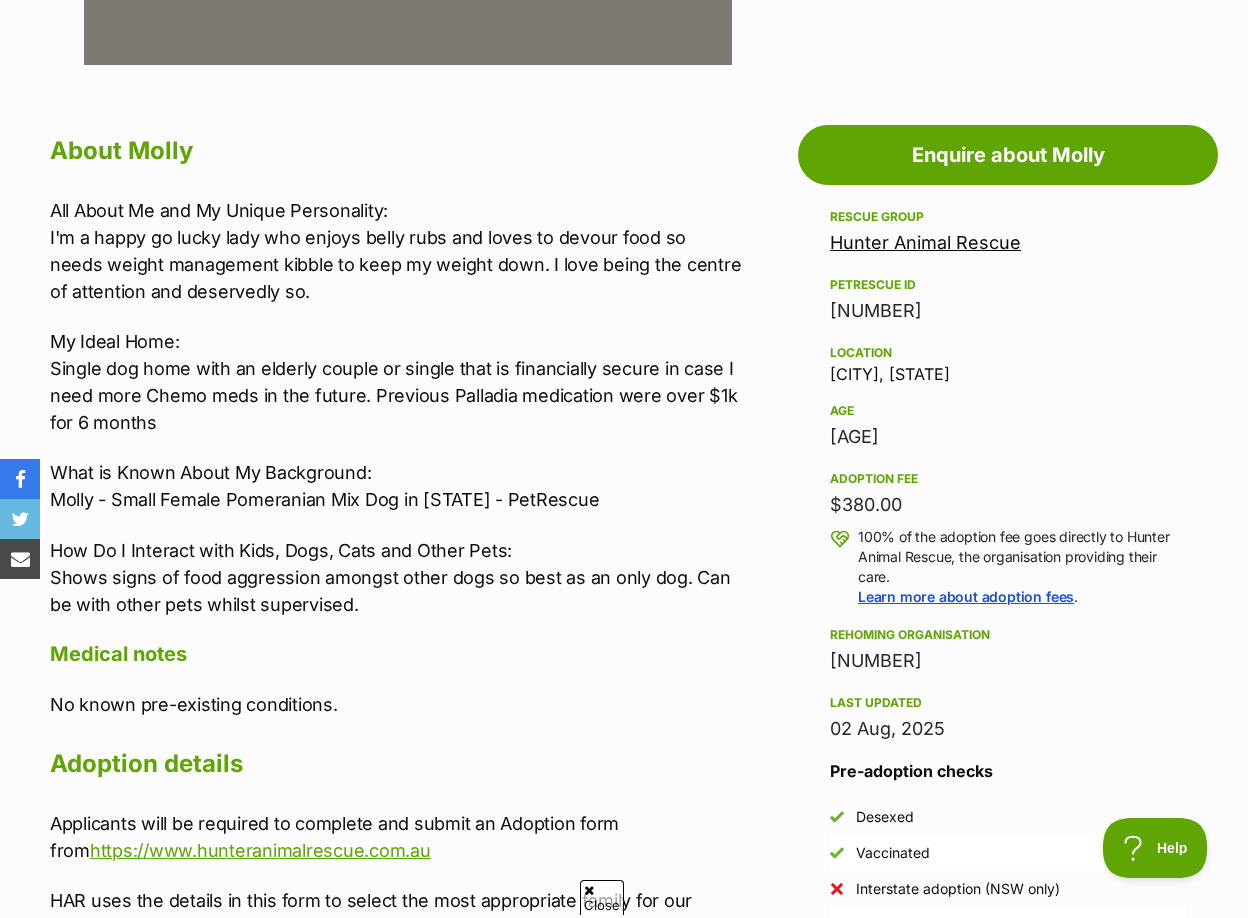 scroll, scrollTop: 1000, scrollLeft: 0, axis: vertical 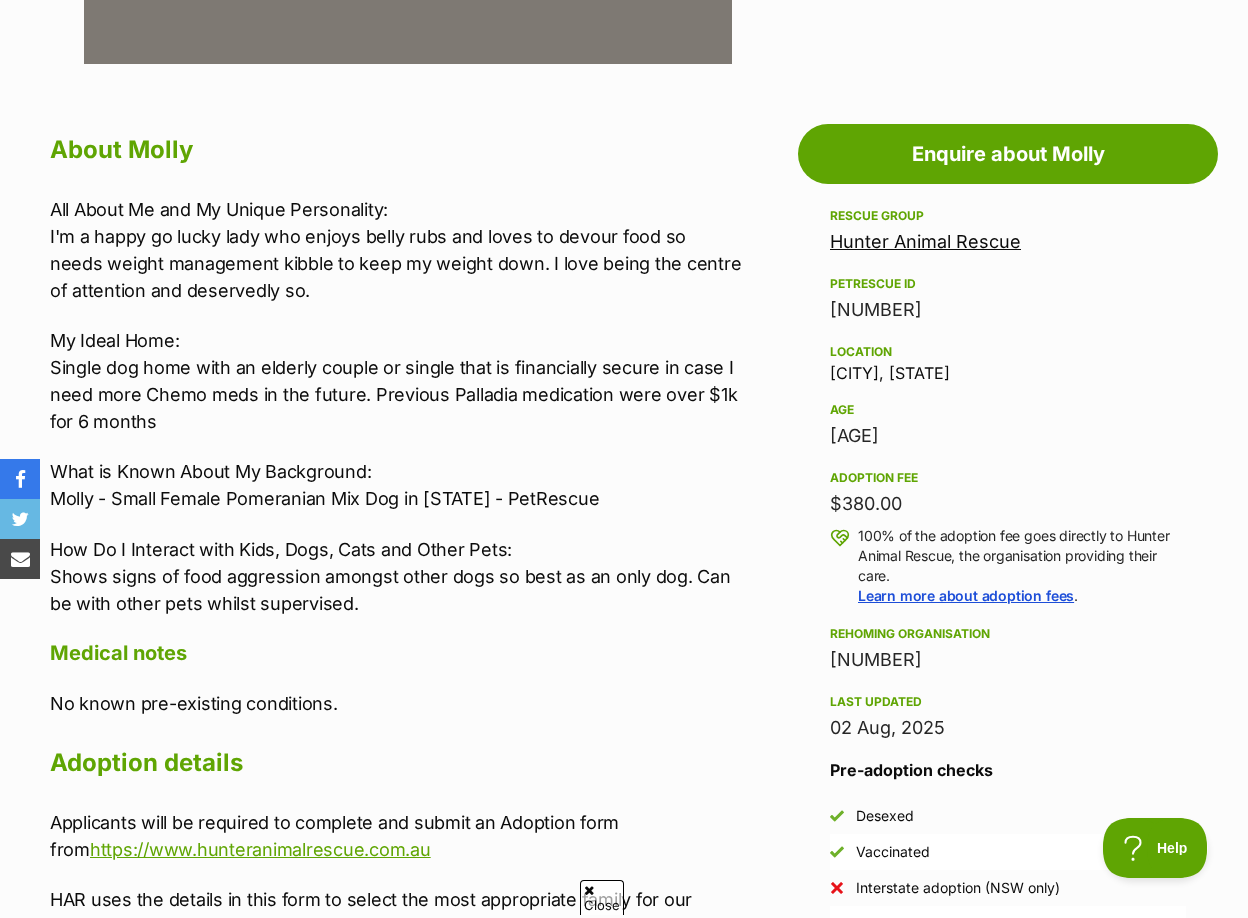 click on "Rescued out of RSPCA Yagoona Pound [DATE] with a mast cell tumour on her snout ..... underwent 6 months Chemo therapy which appears to have halted this, but that is not guaranteed to continue. Two small lumps on chest tested by FNA (Fine Needle Aspiration) found to be just fatty lumps so of no concern. Dental clean and a single extraction performed [DATE] so recommend ongoing dental annual checkups. Plaque Off food additive (Seaweed extract) and Oxyfresh (water additive) along with the occasional brisket bone may help reduce the likelihood of ongoing dental cleans even though she's been receiving these with her time under HAR care. She's ready for her furever home :-)" at bounding box center (396, 485) 